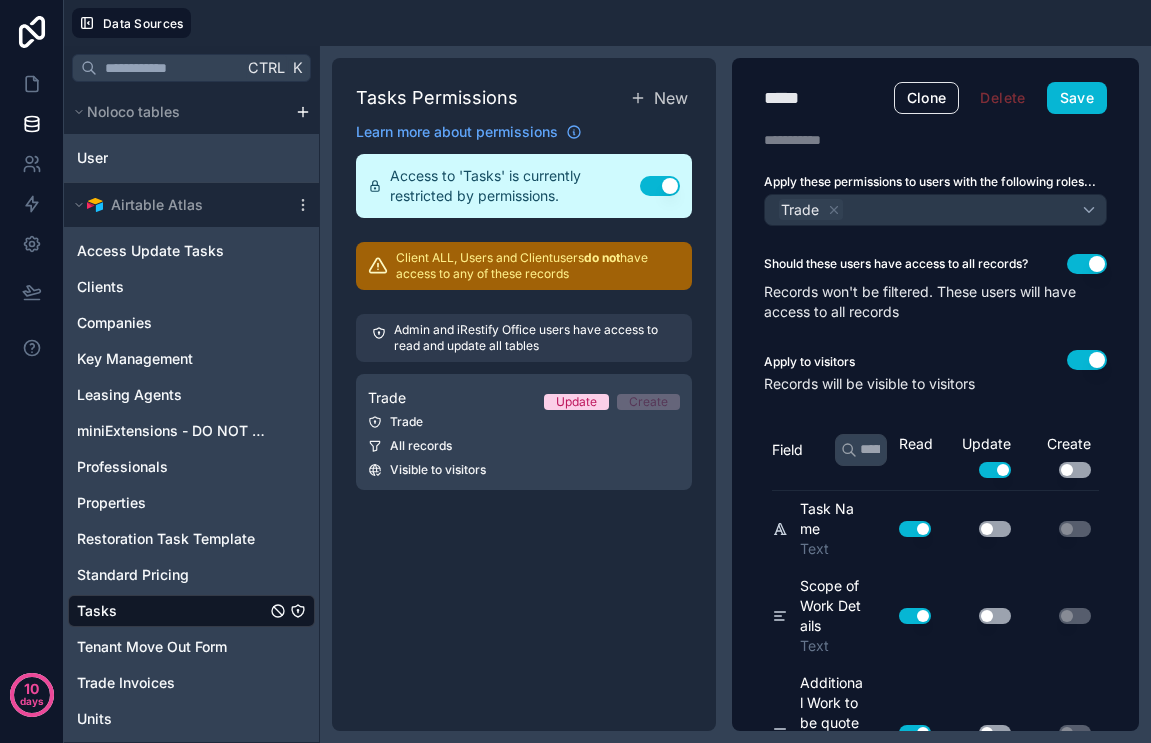 scroll, scrollTop: 0, scrollLeft: 0, axis: both 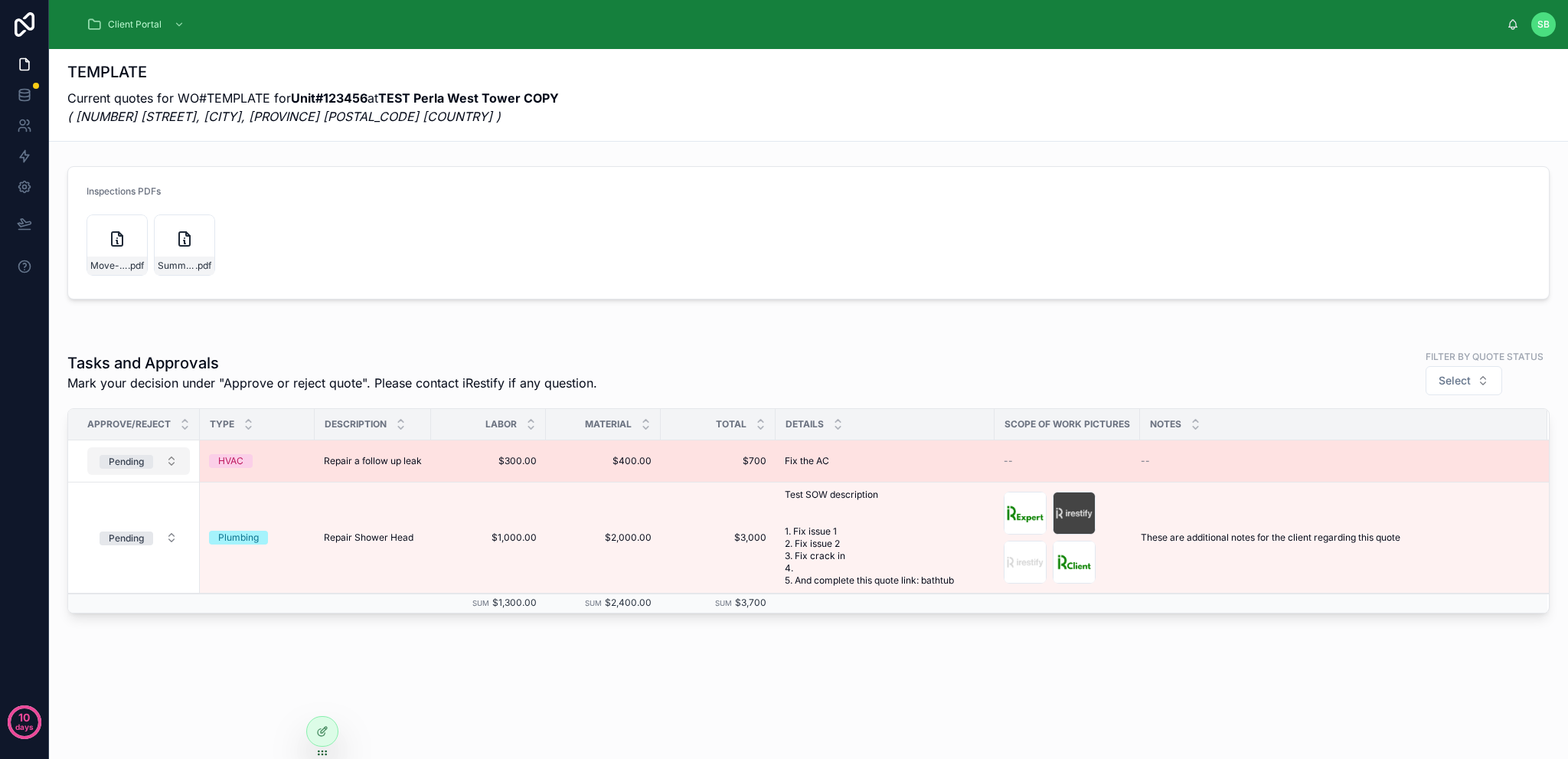click on "Pending" at bounding box center [126, 462] 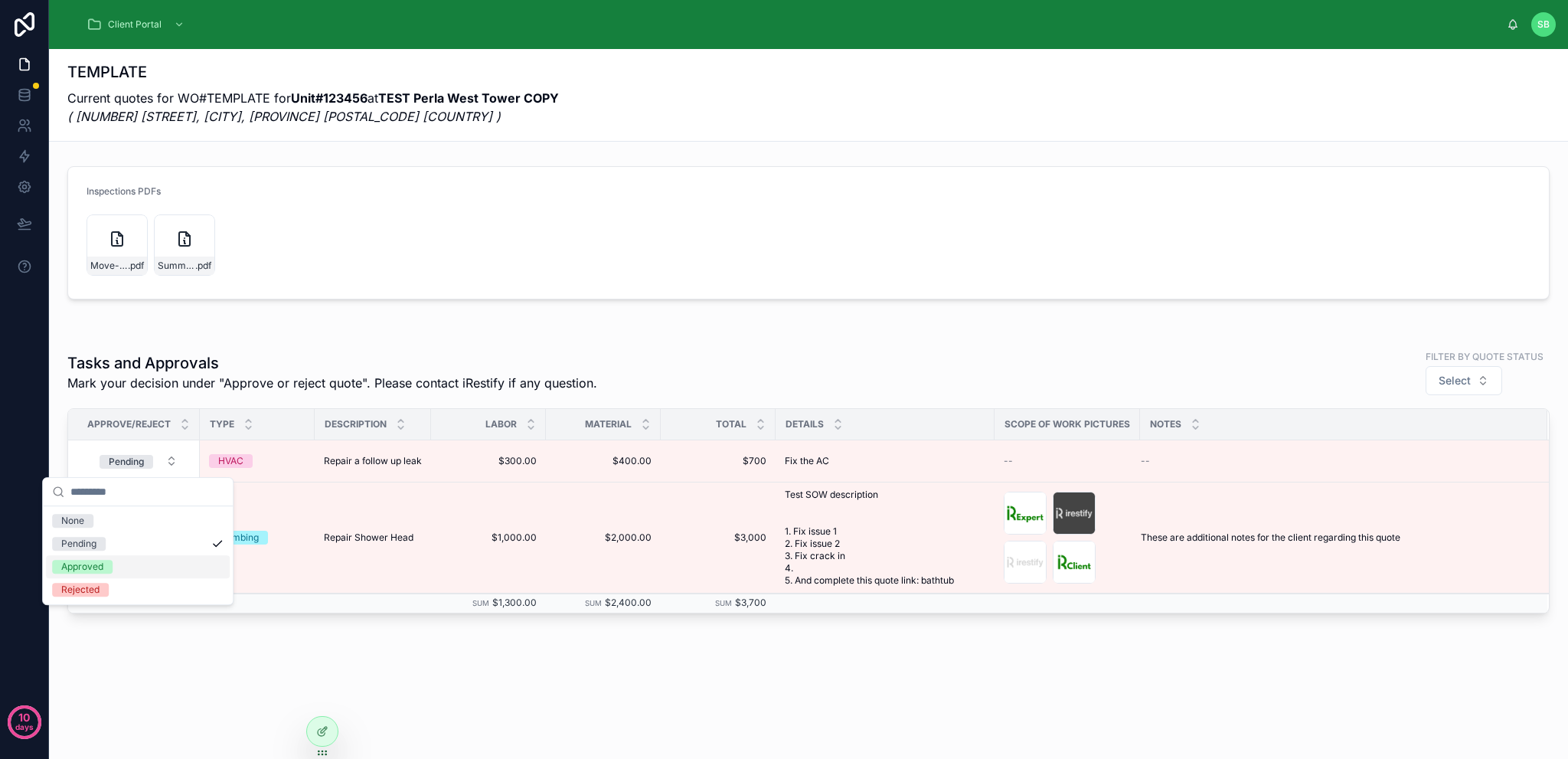 click on "Approved" at bounding box center (138, 567) 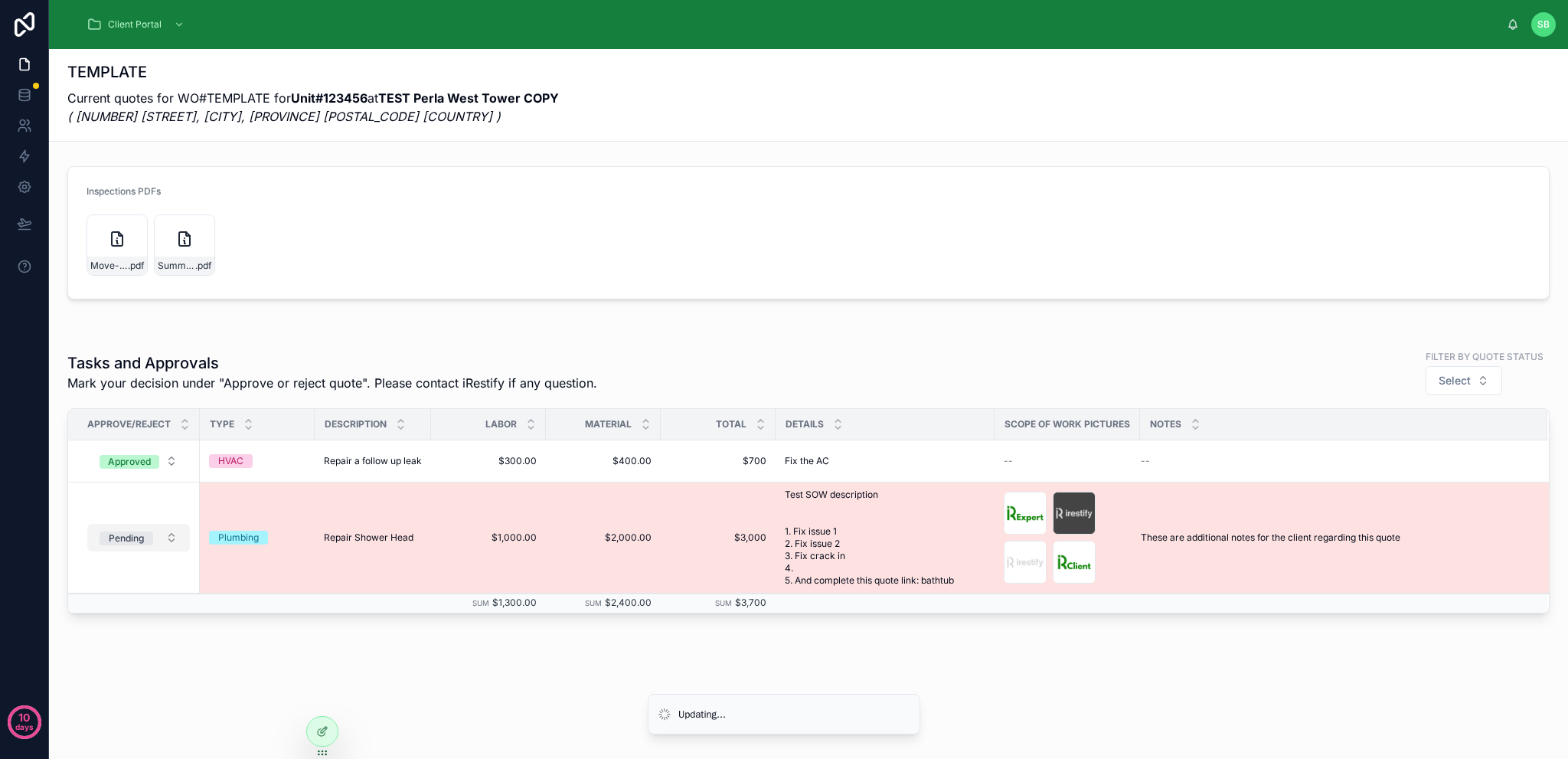 click on "Pending" at bounding box center (139, 538) 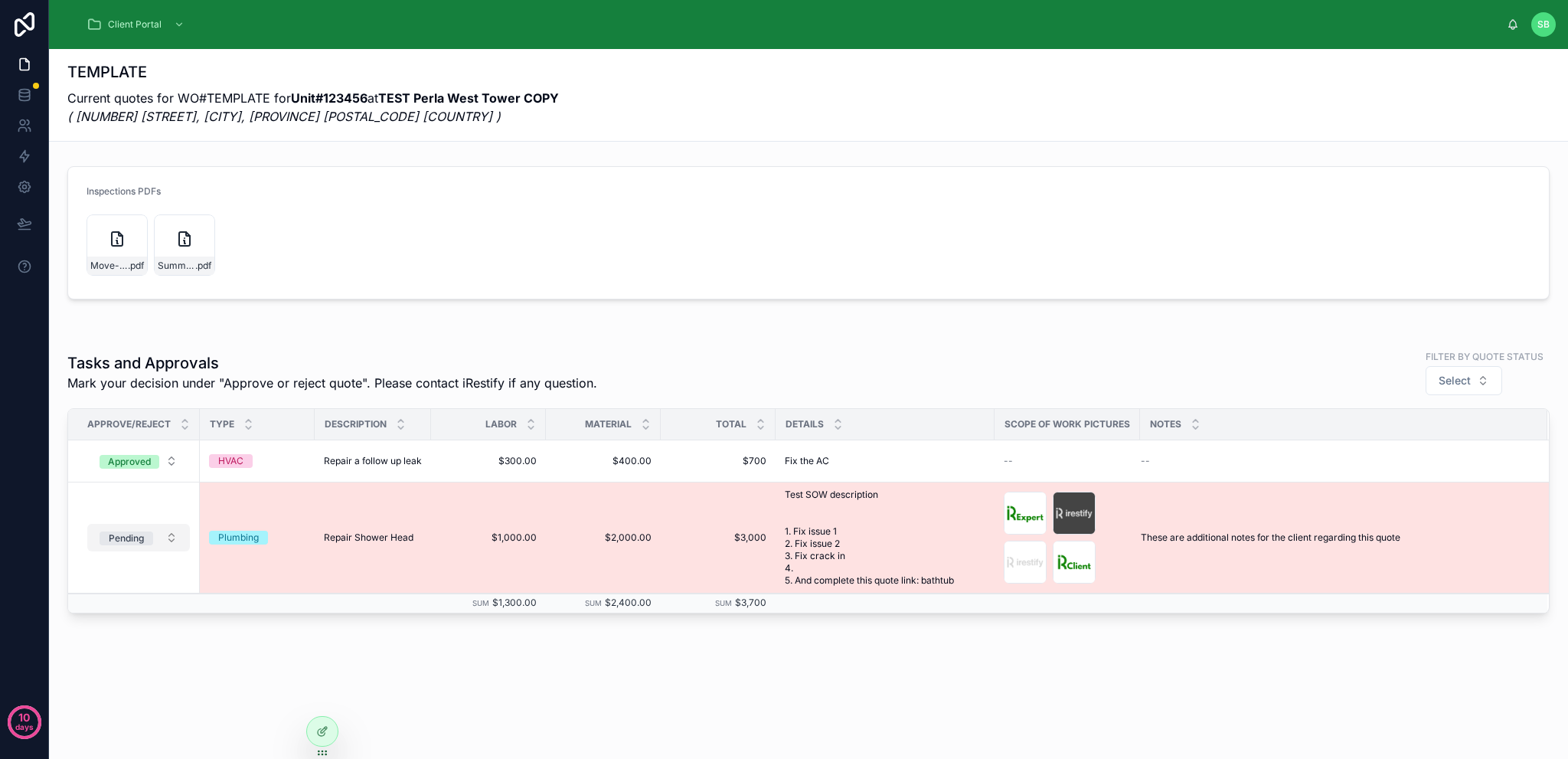 click on "Pending" at bounding box center (126, 538) 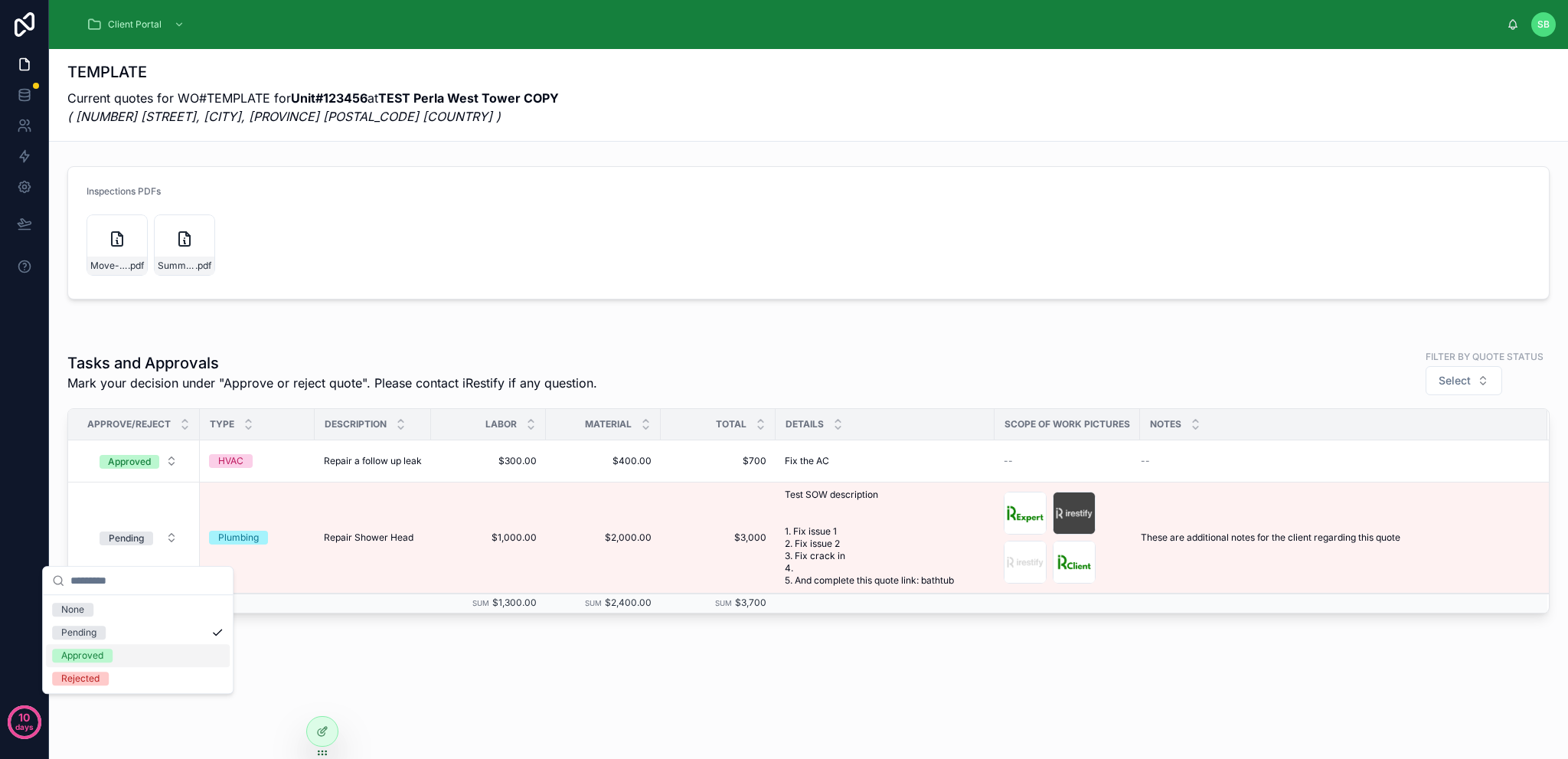 click on "Approved" at bounding box center (138, 656) 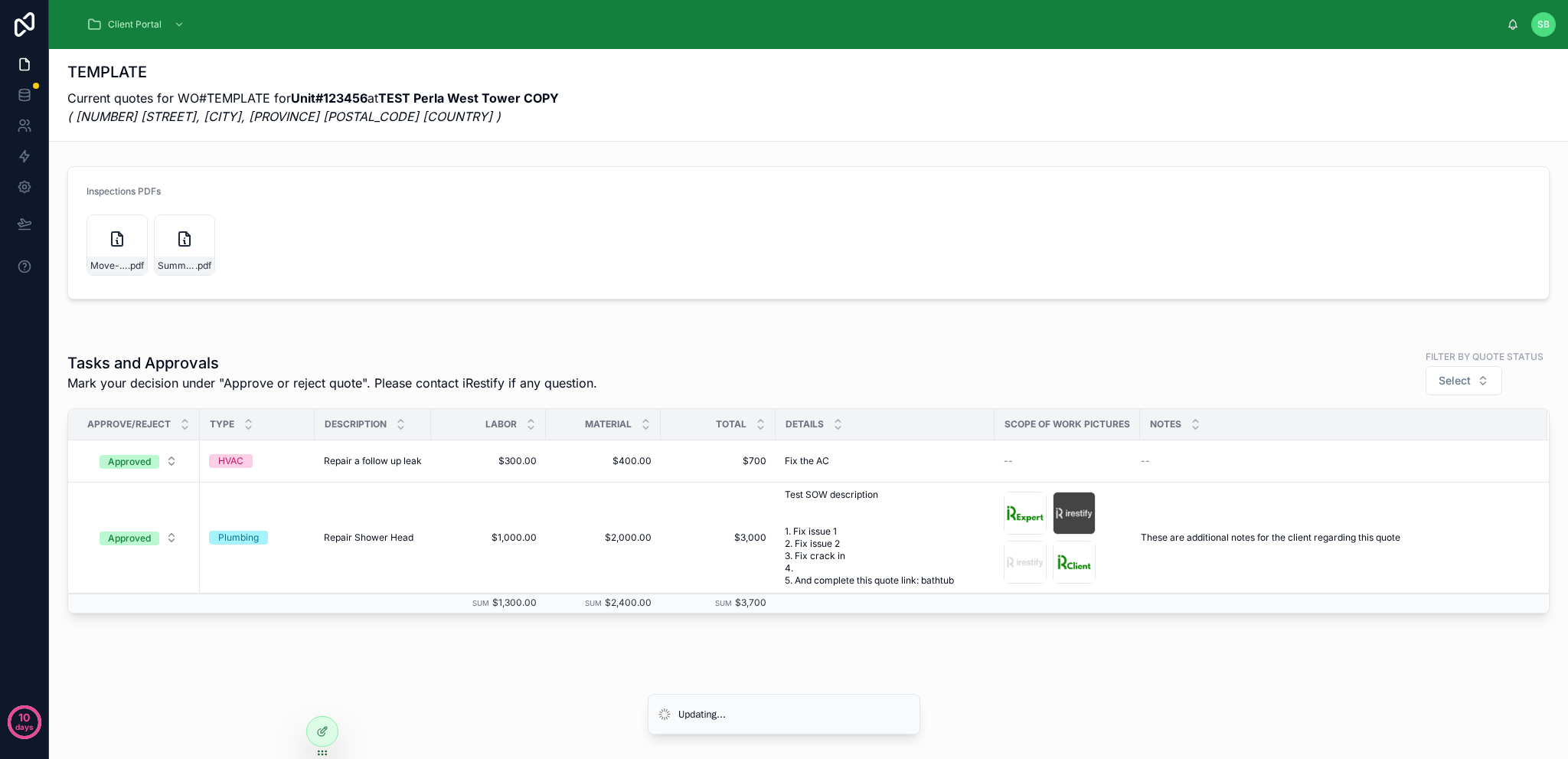 click at bounding box center [808, 324] 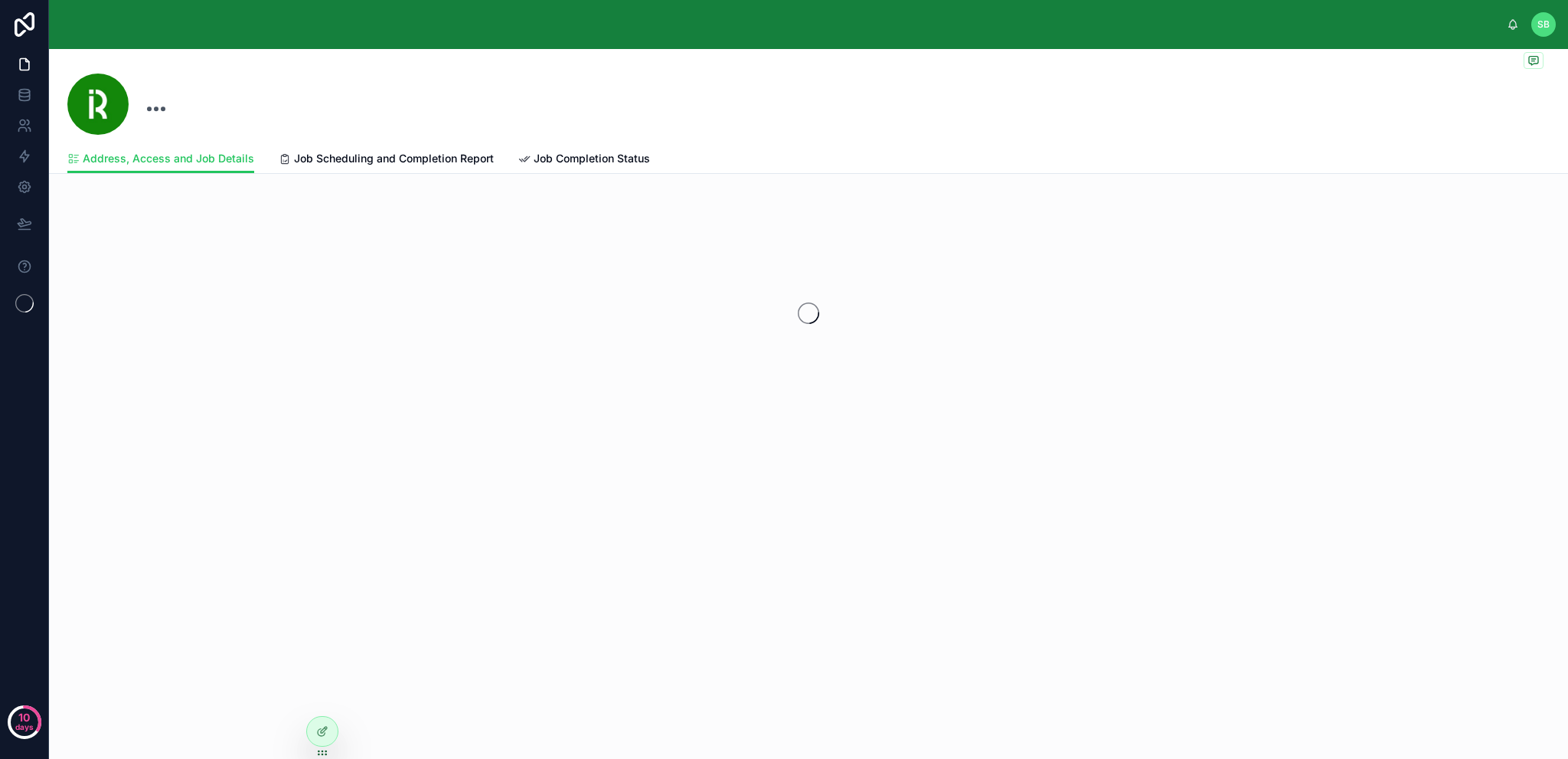 scroll, scrollTop: 0, scrollLeft: 0, axis: both 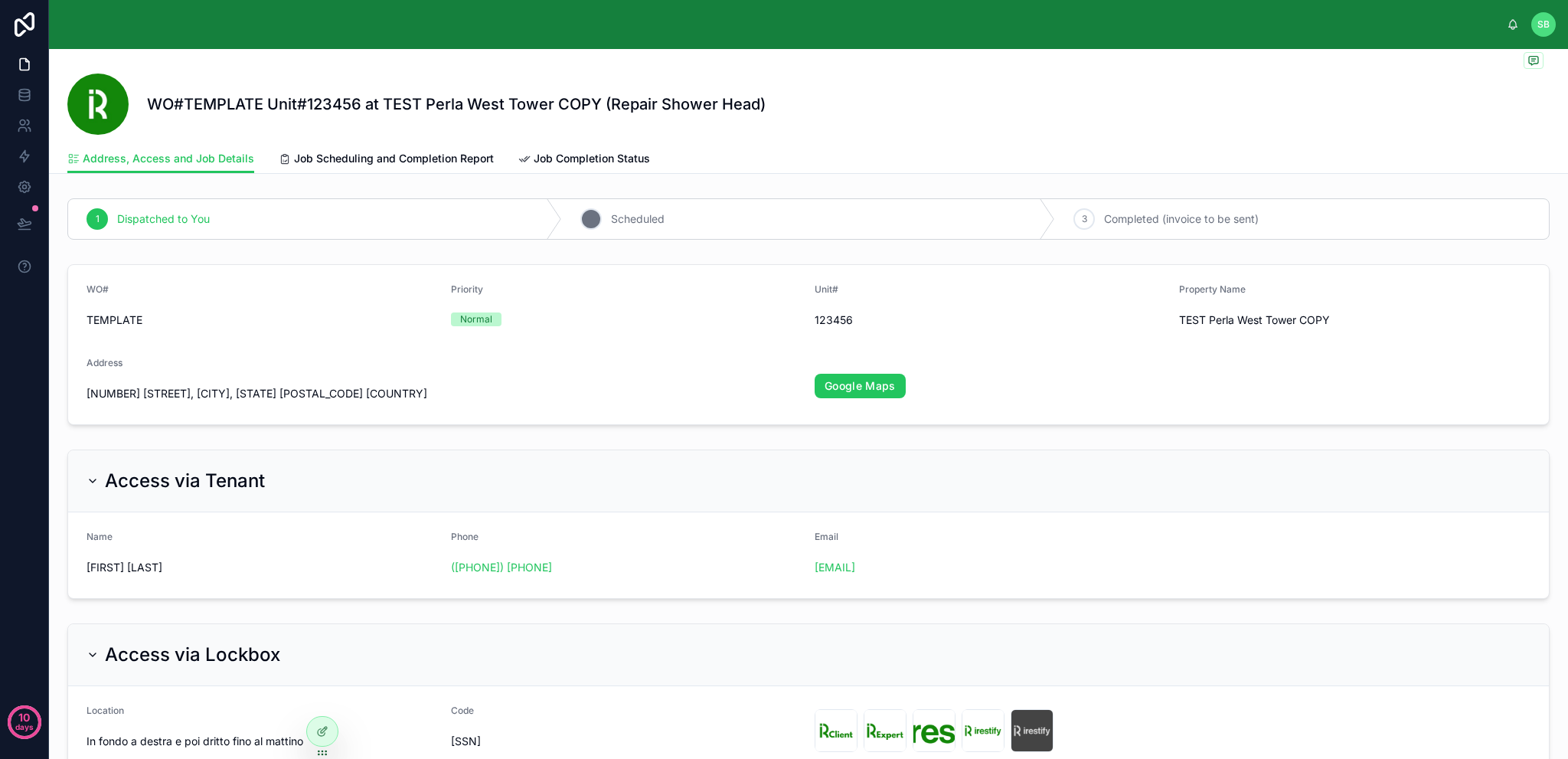 click on "2 Scheduled" at bounding box center [808, 219] 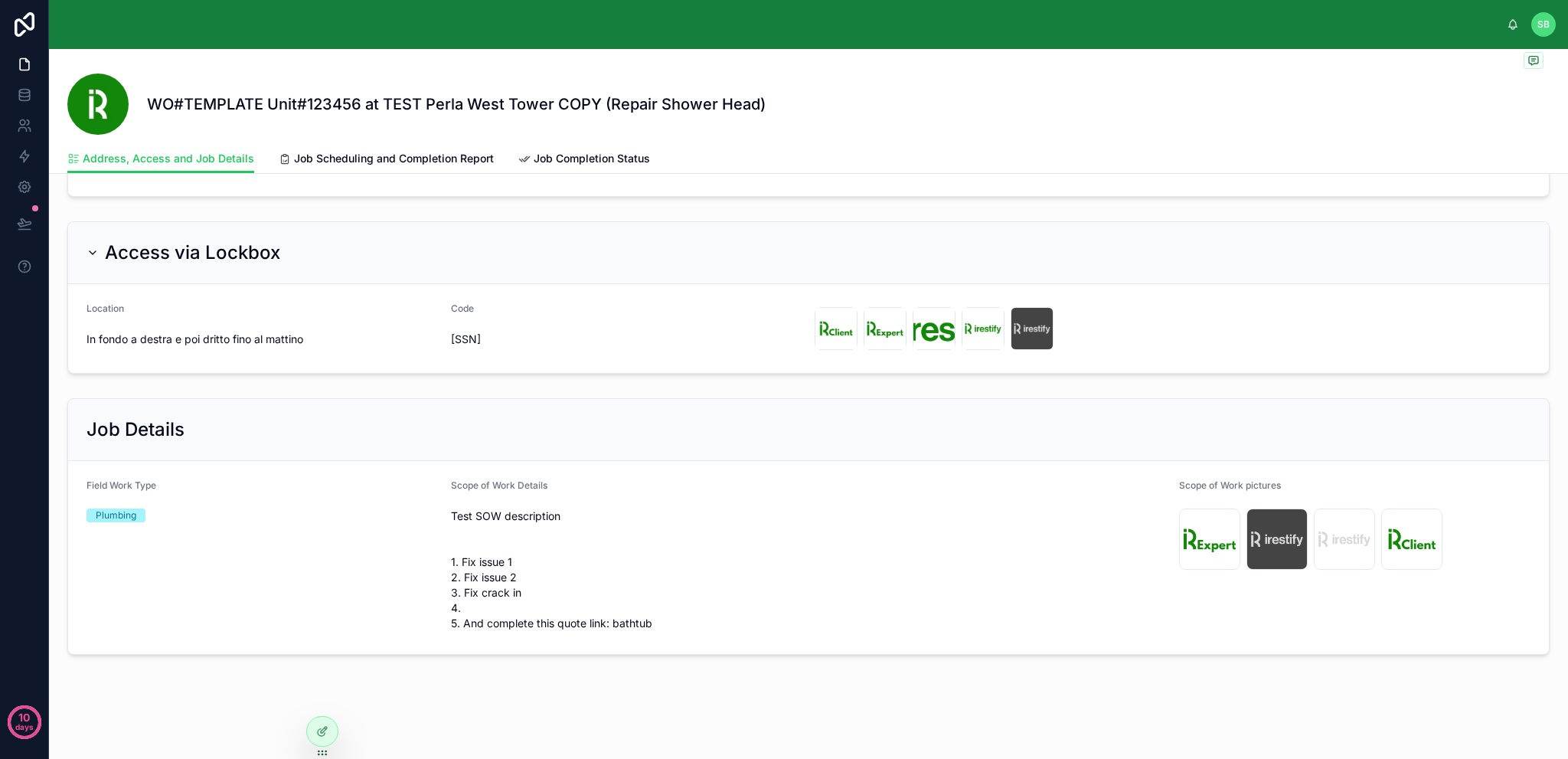 scroll, scrollTop: 430, scrollLeft: 0, axis: vertical 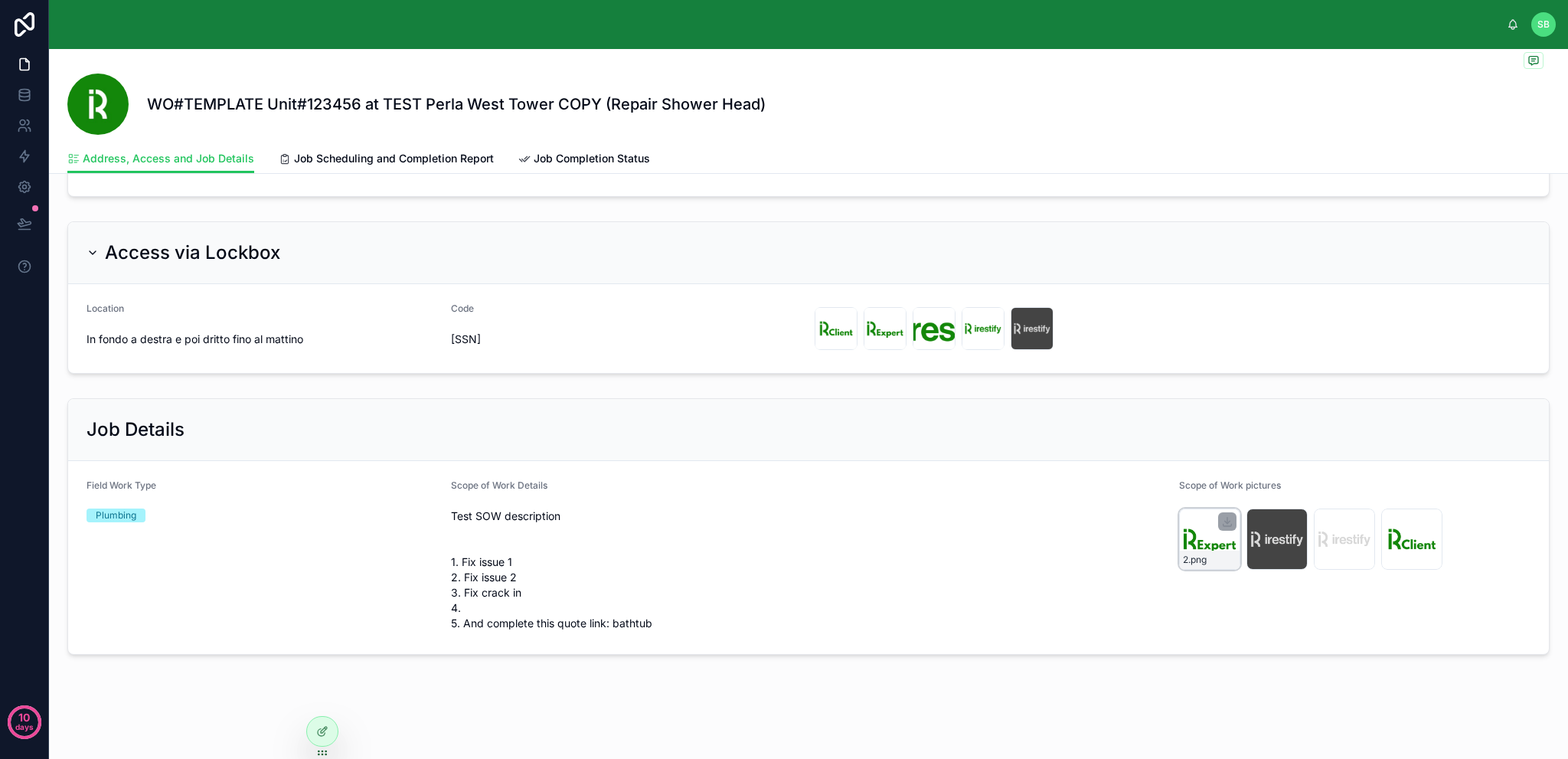 click on ".png" at bounding box center (1210, 539) 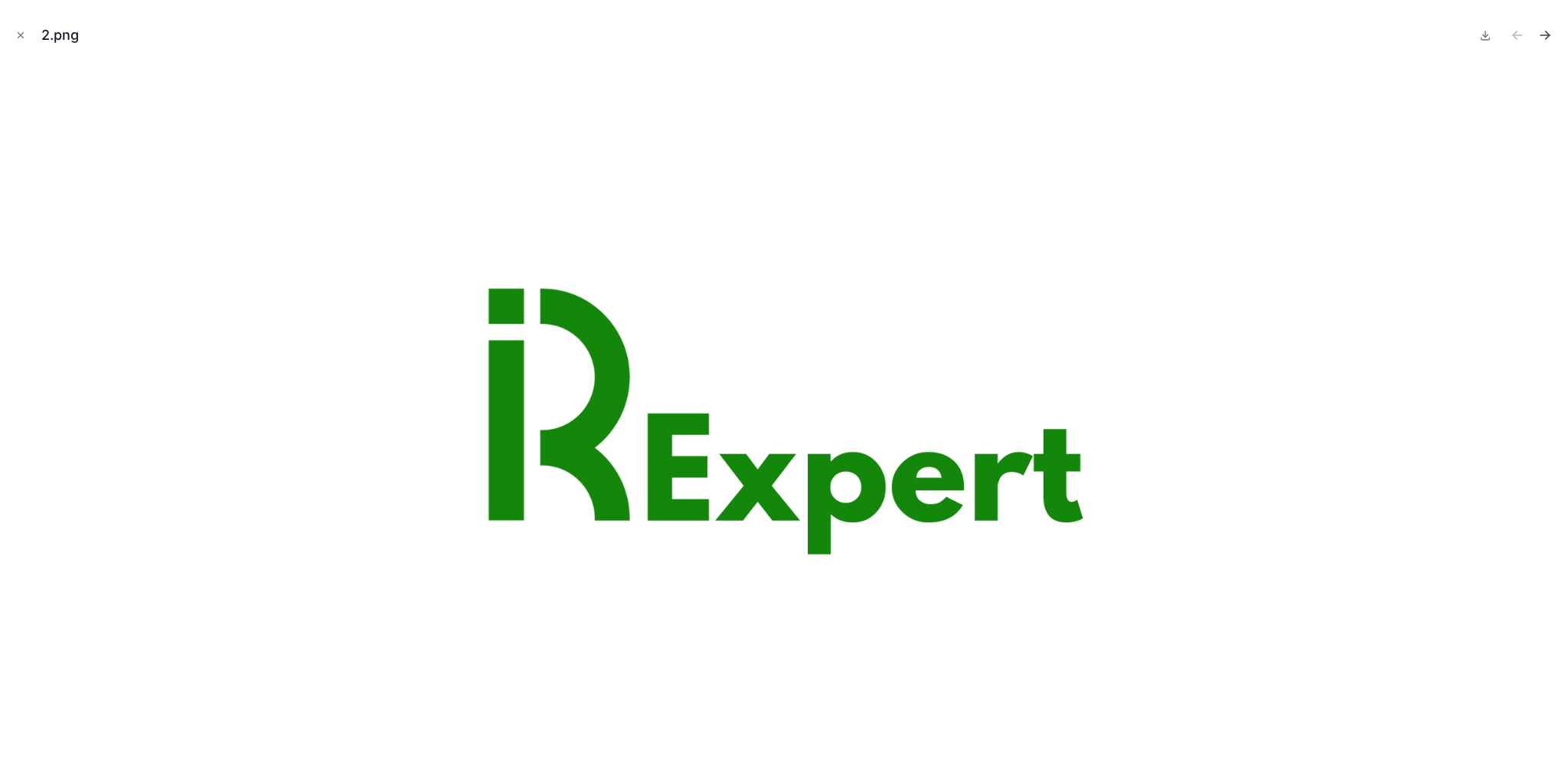 click 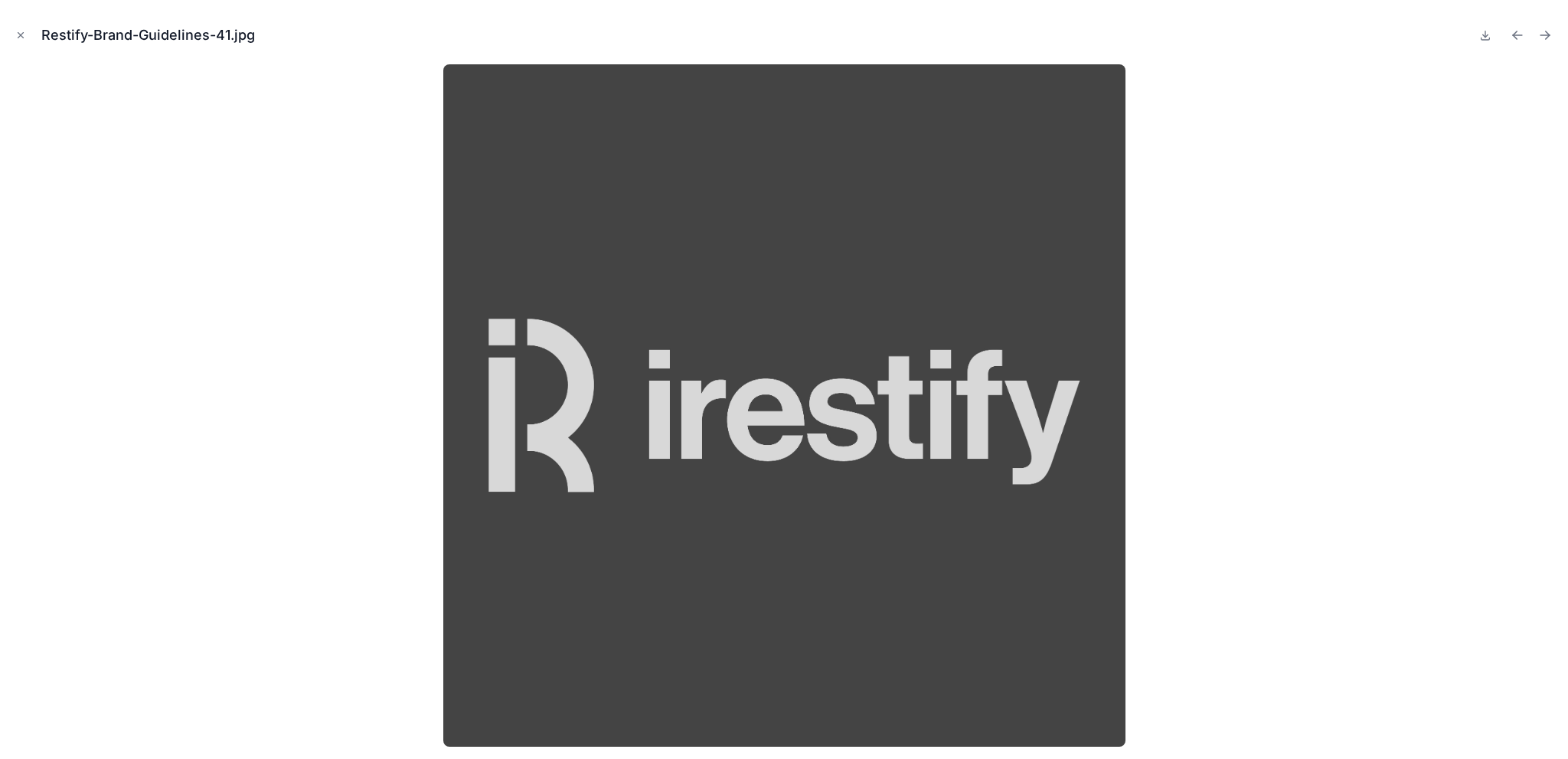 click 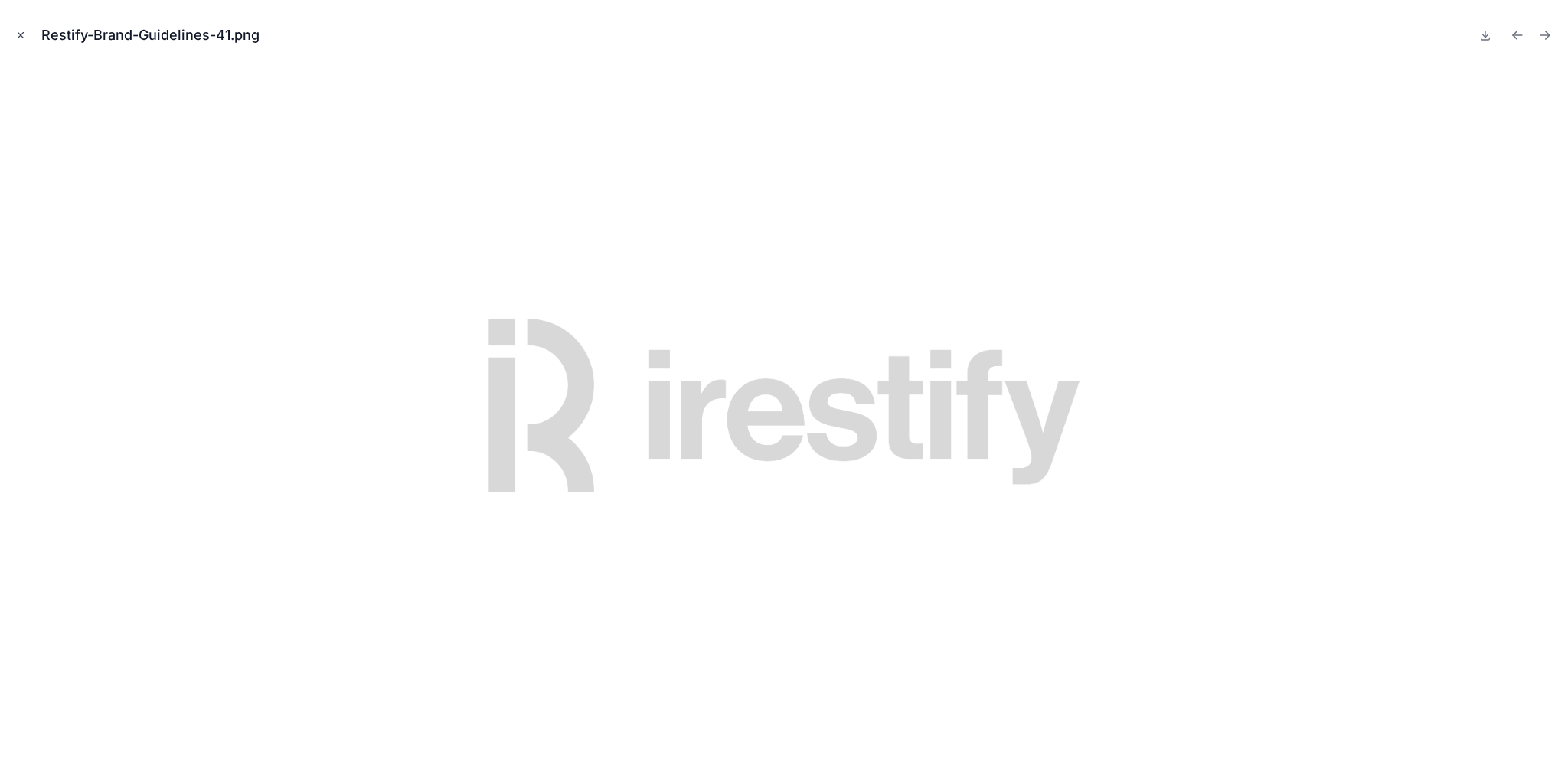 click 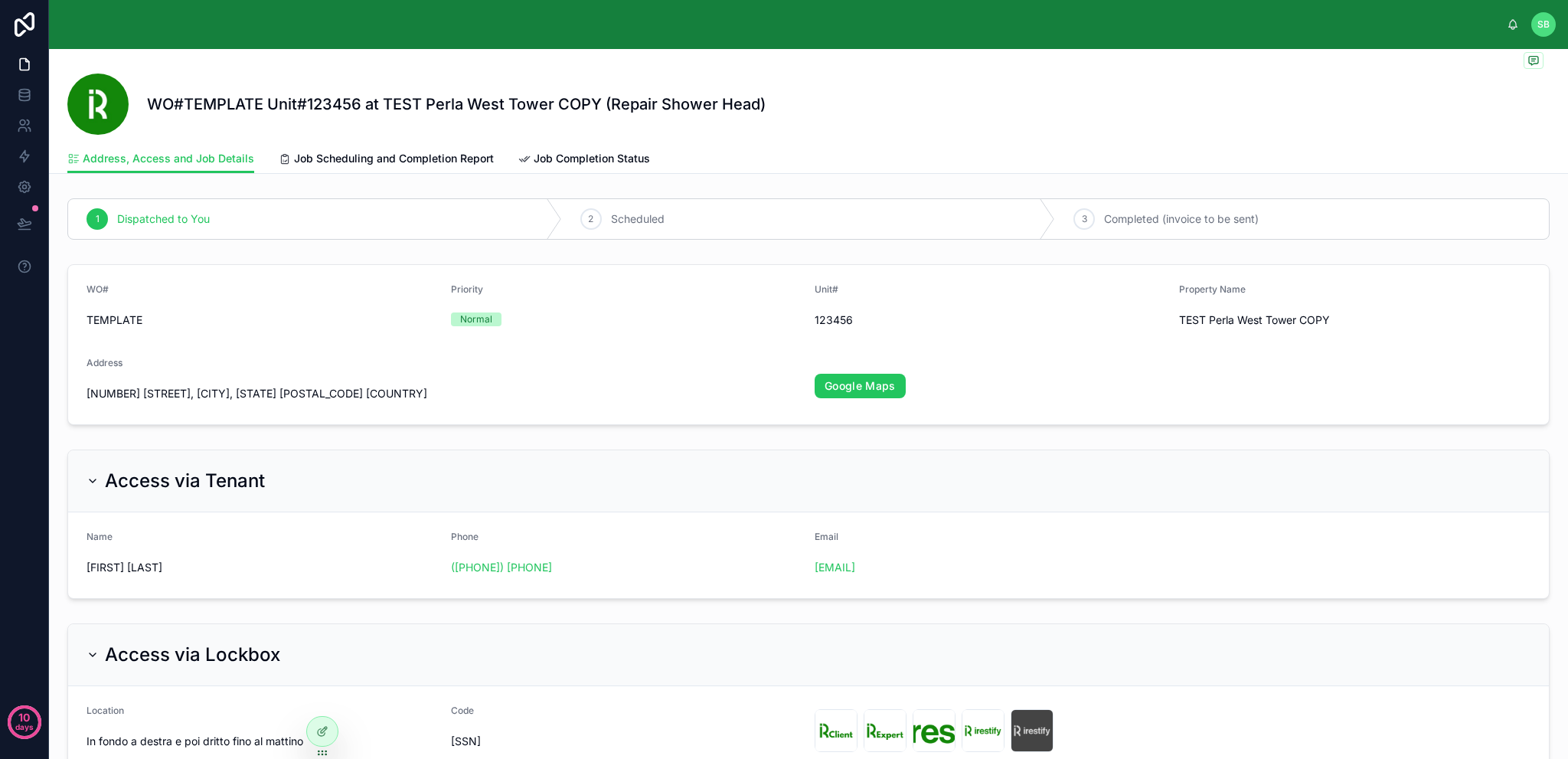 scroll, scrollTop: 0, scrollLeft: 0, axis: both 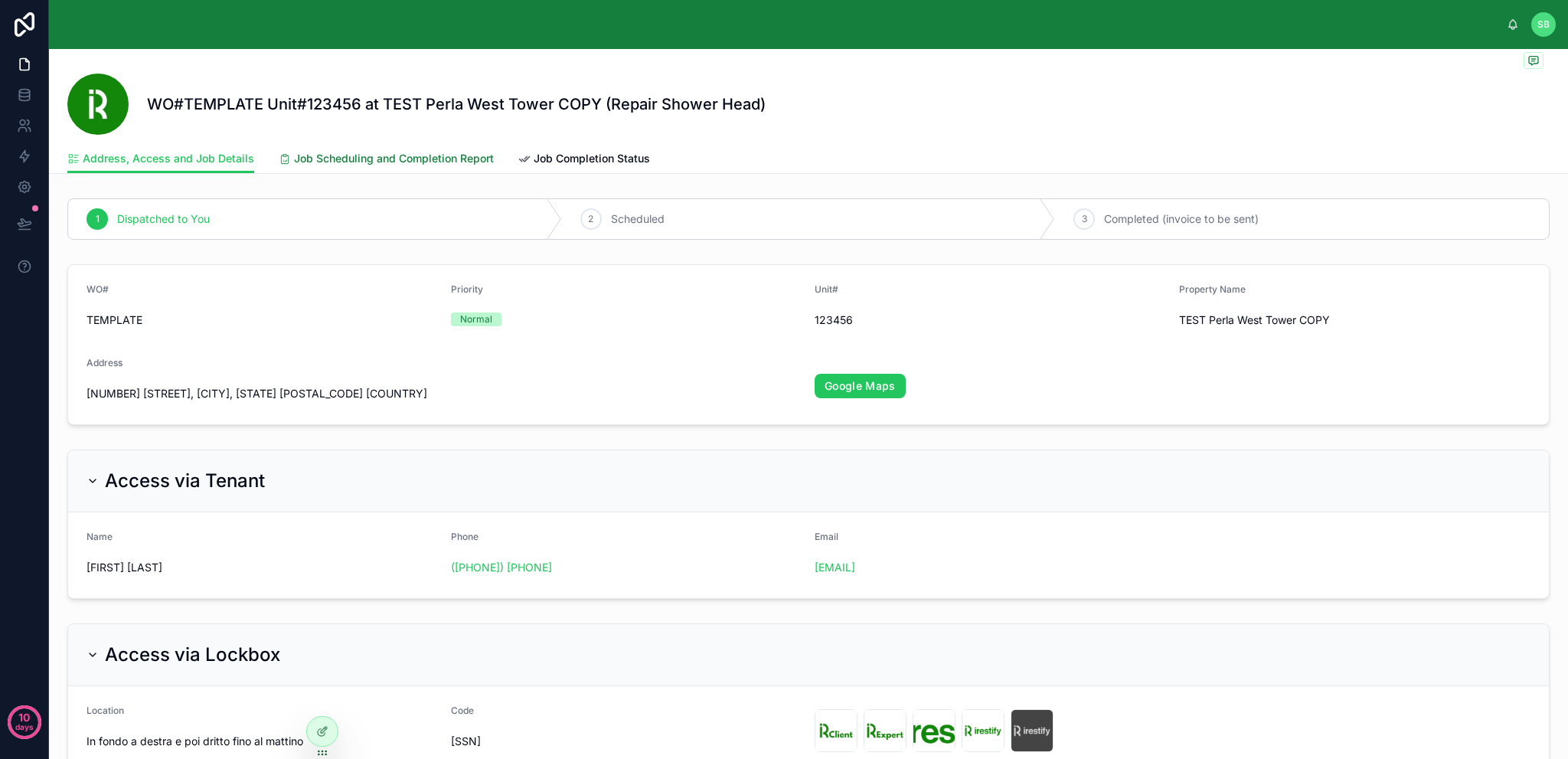 click on "Job Scheduling and Completion Report" at bounding box center [394, 159] 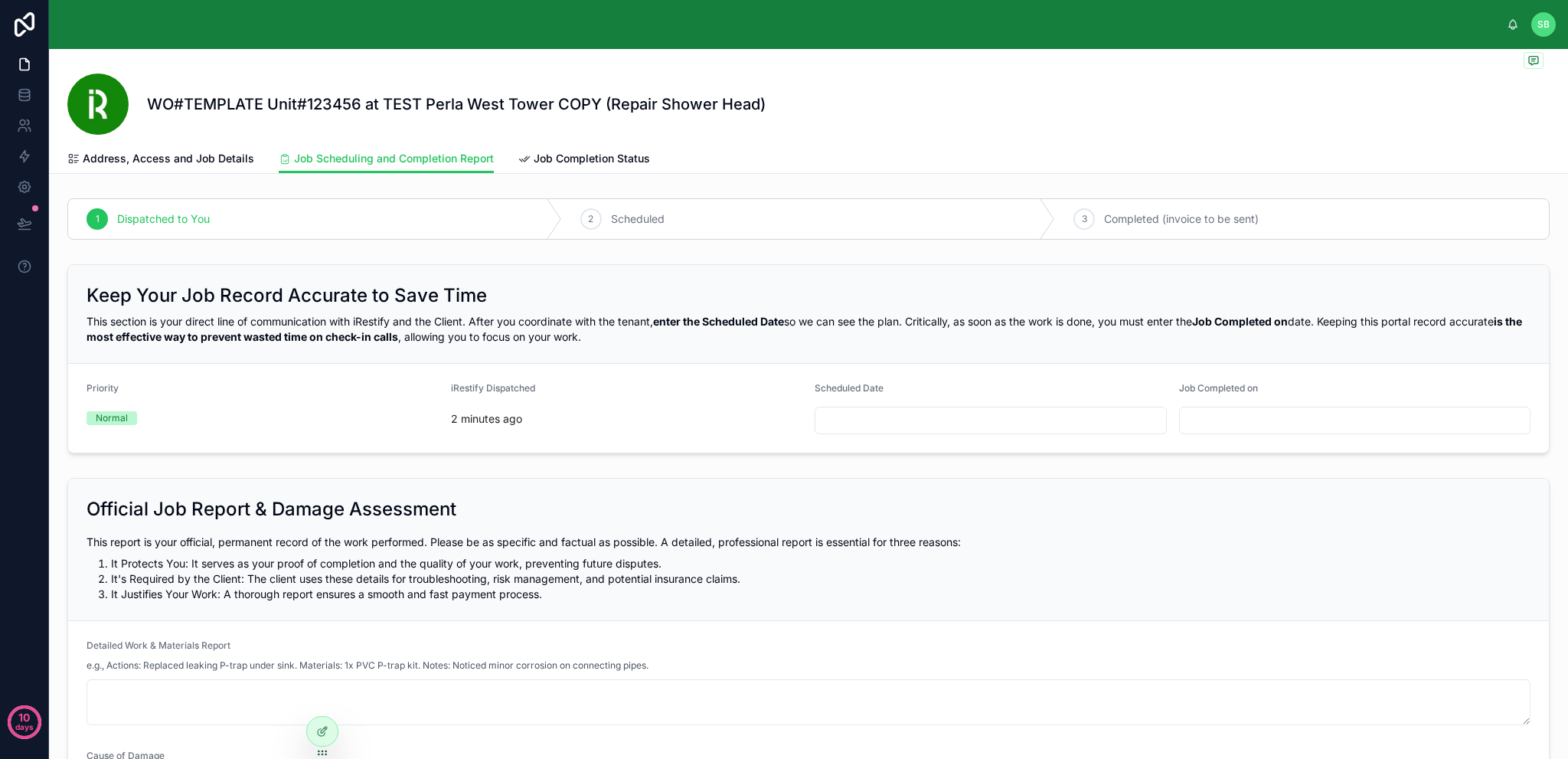 click on "The job will be automatically marked as completed and ready for invoicing once all items in the checklist below are finished. Complete them in the" at bounding box center (808, 329) 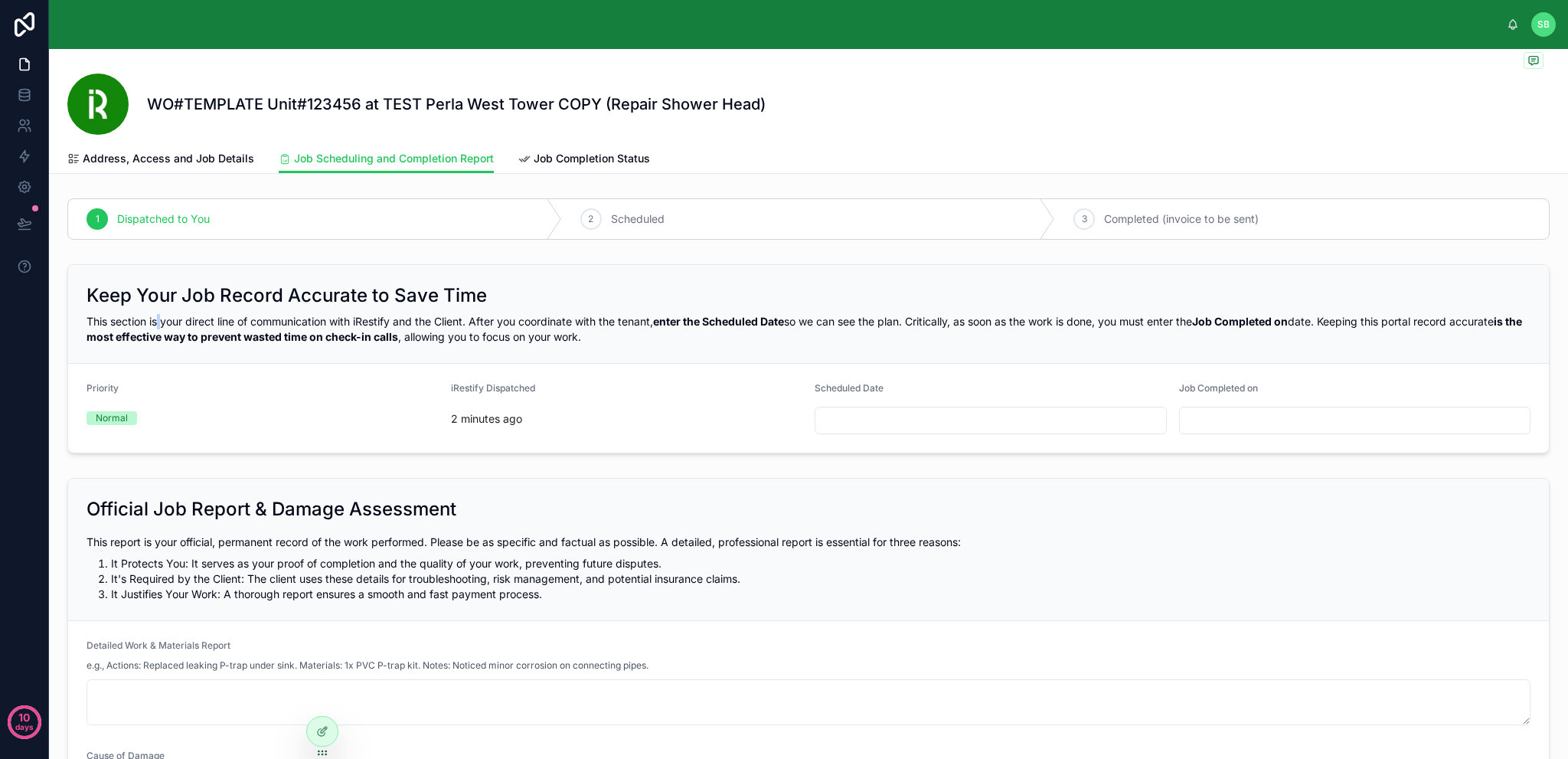 click on "The job will be automatically marked as completed and ready for invoicing once all items in the checklist below are finished. Complete them in the" at bounding box center [804, 329] 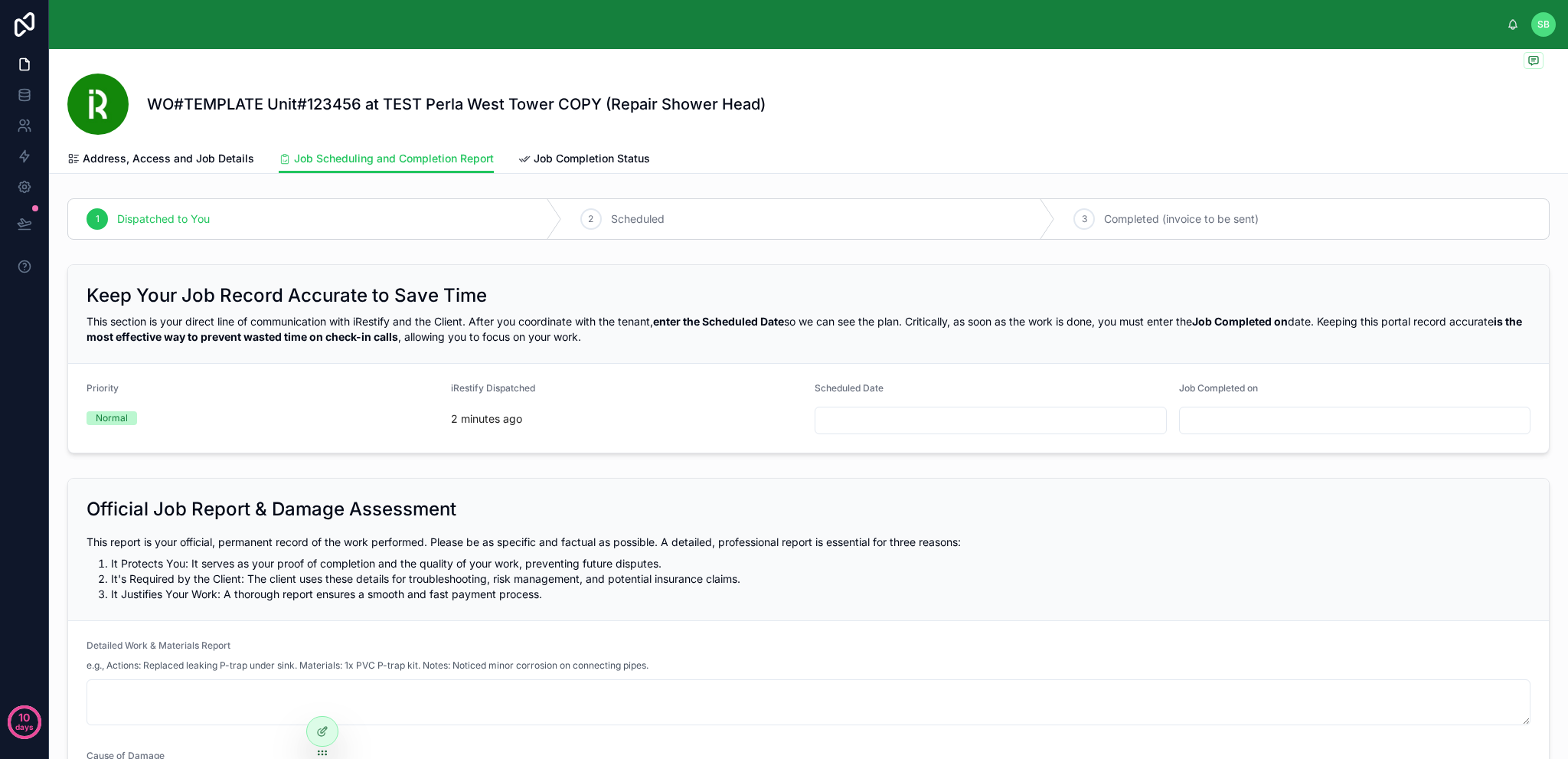 click on "enter the Scheduled Date" at bounding box center (718, 321) 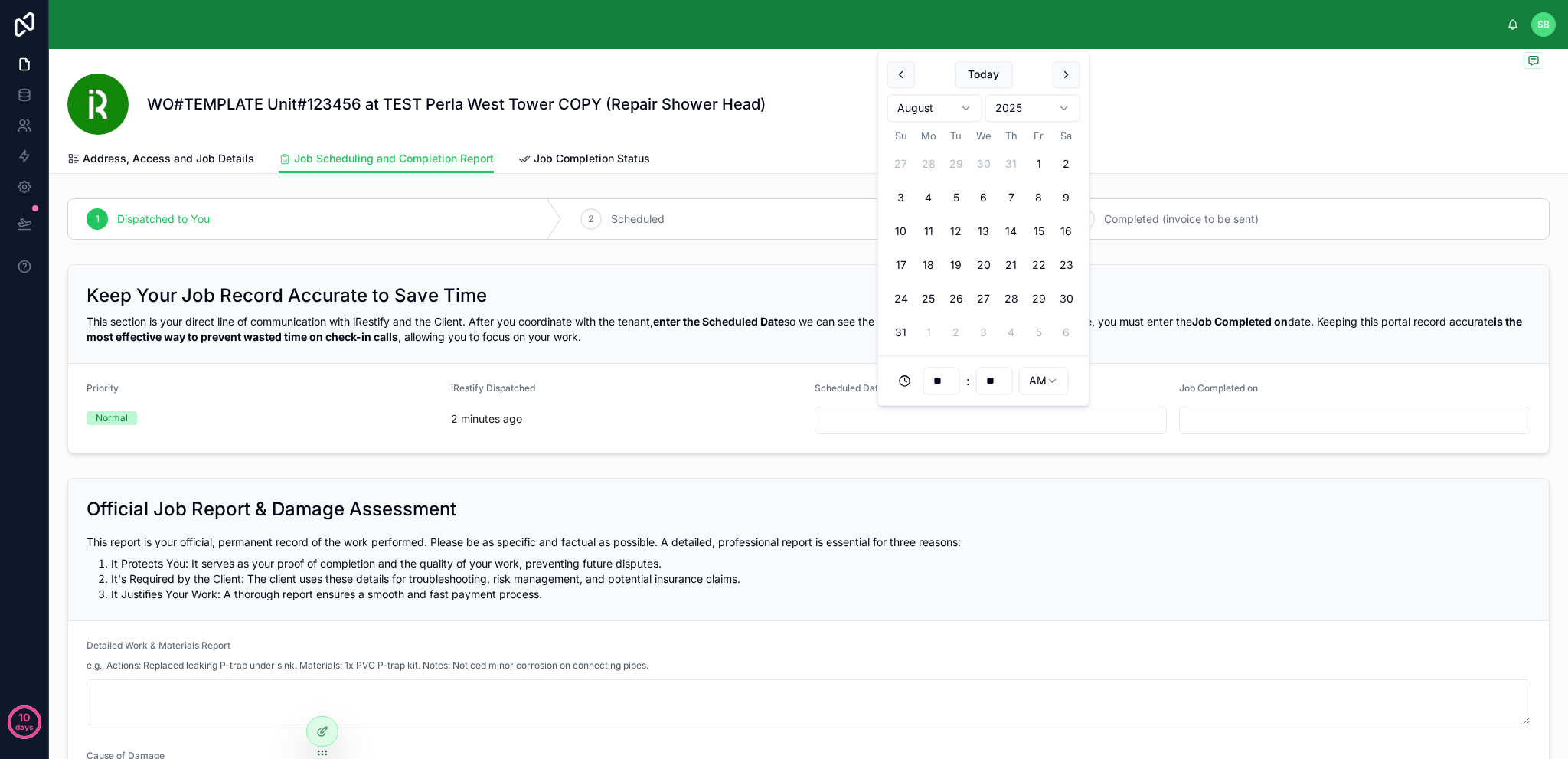 click on "12" at bounding box center (956, 232) 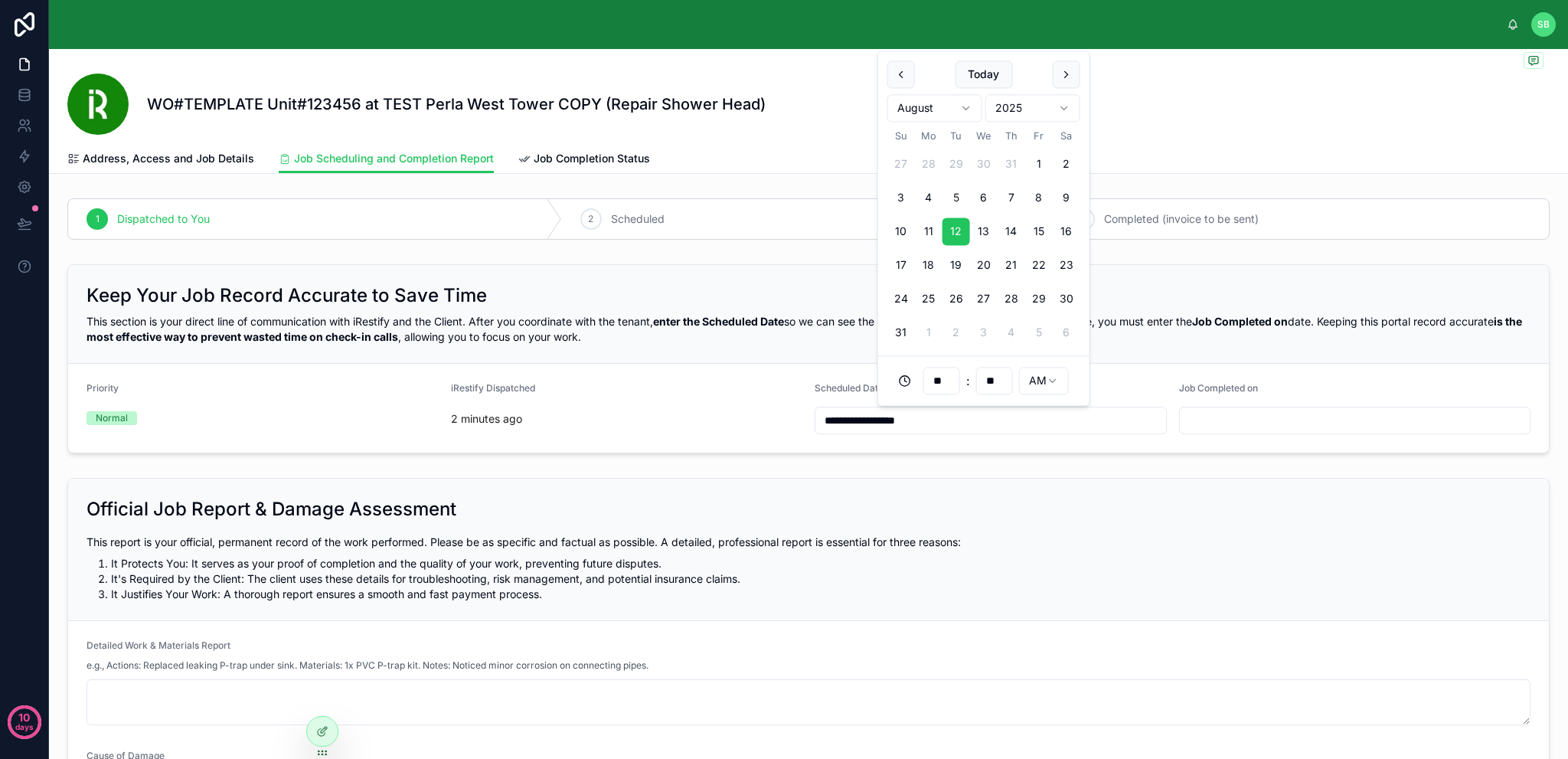 click on "**********" at bounding box center [808, 800] 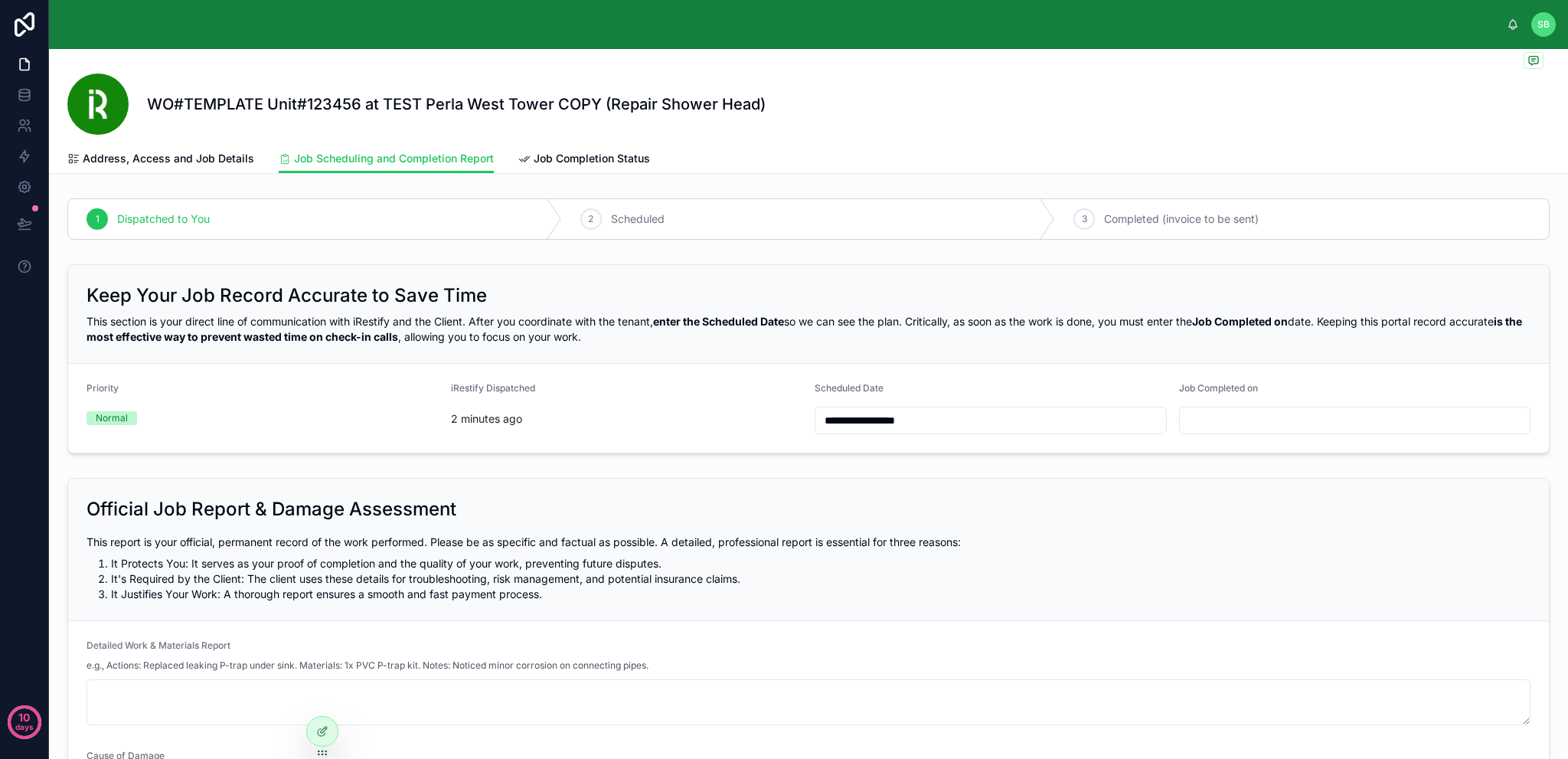 click on "2 minutes ago" at bounding box center [627, 419] 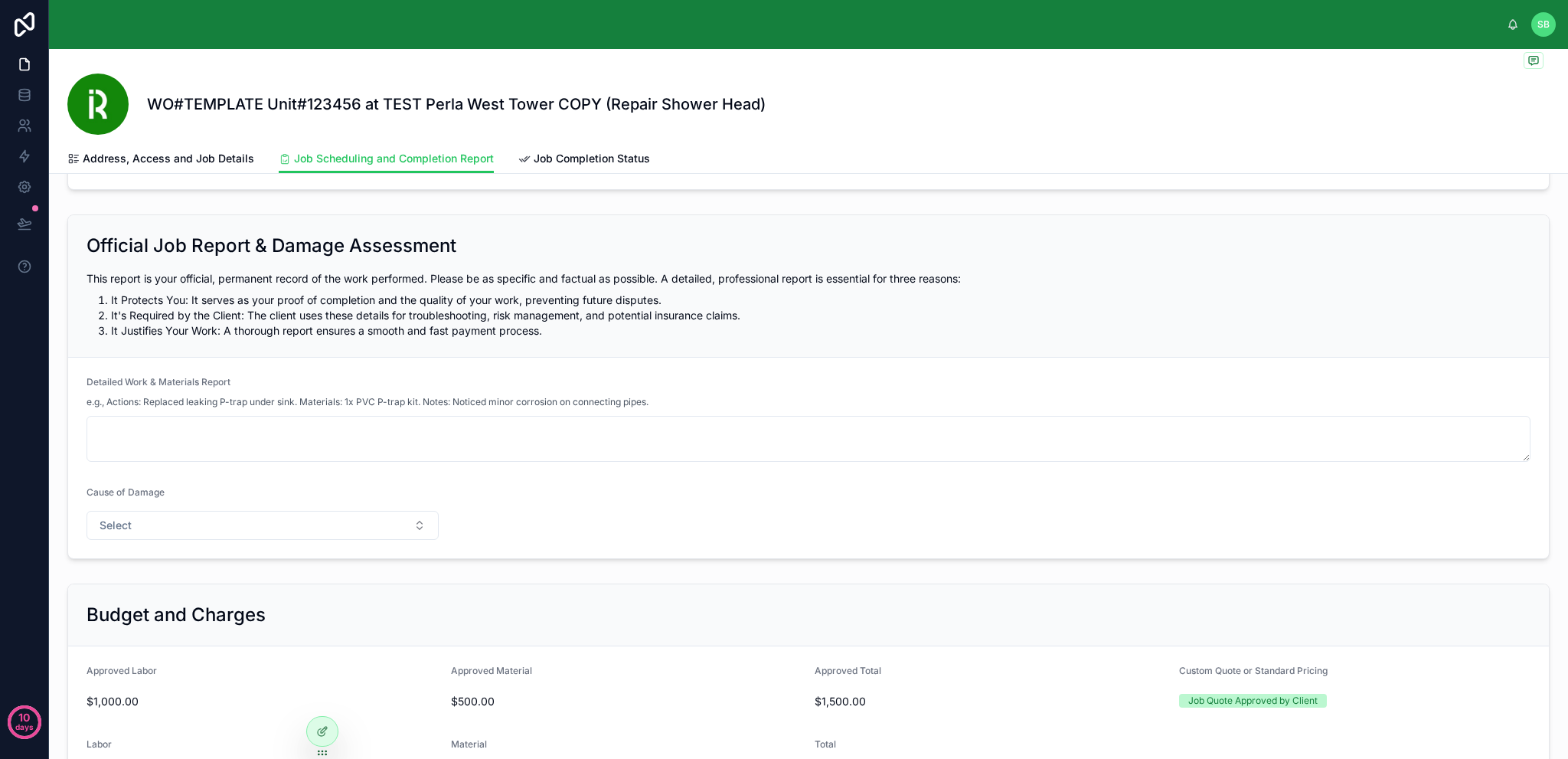scroll, scrollTop: 230, scrollLeft: 0, axis: vertical 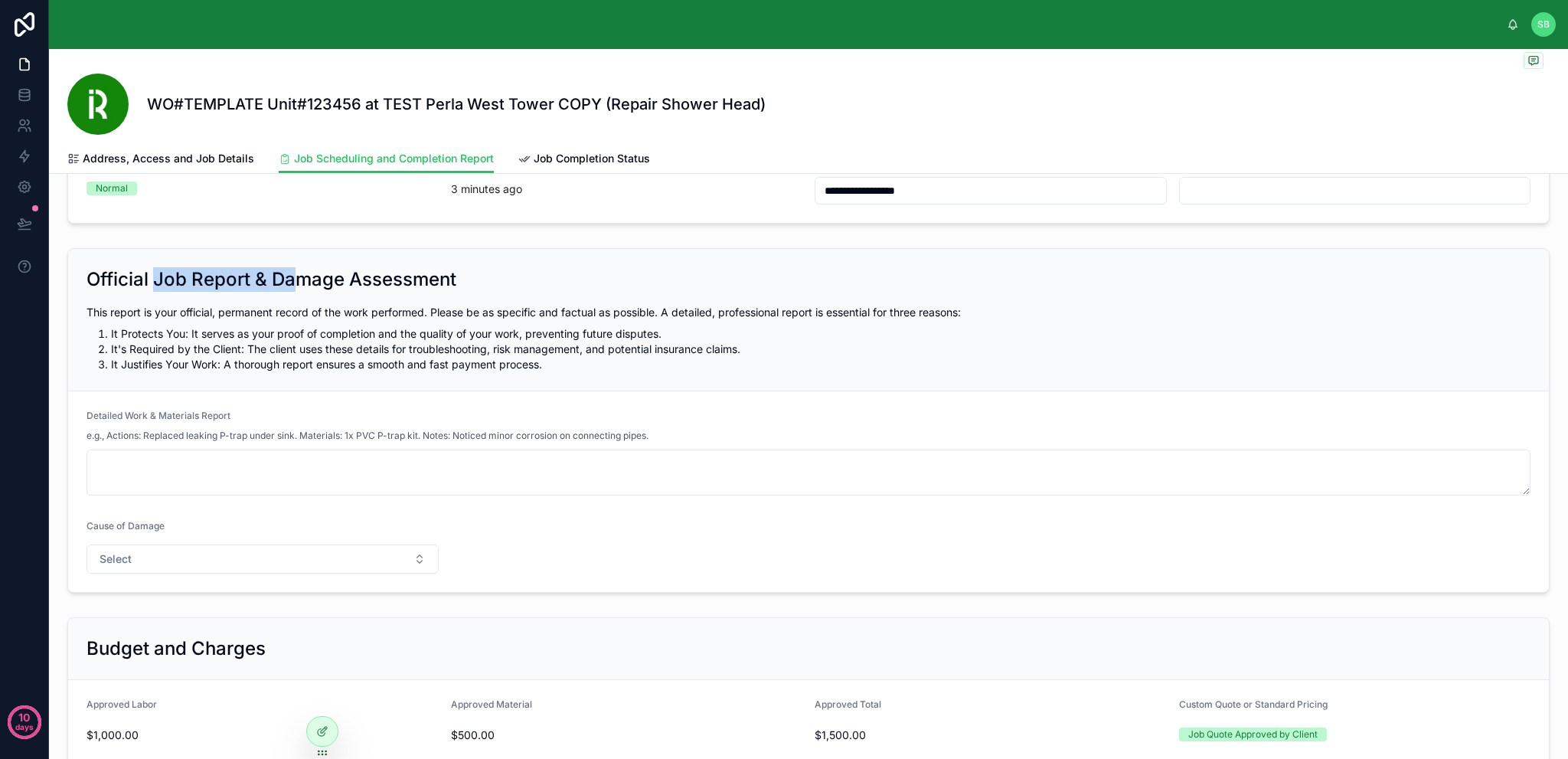 drag, startPoint x: 156, startPoint y: 275, endPoint x: 301, endPoint y: 267, distance: 145.22052 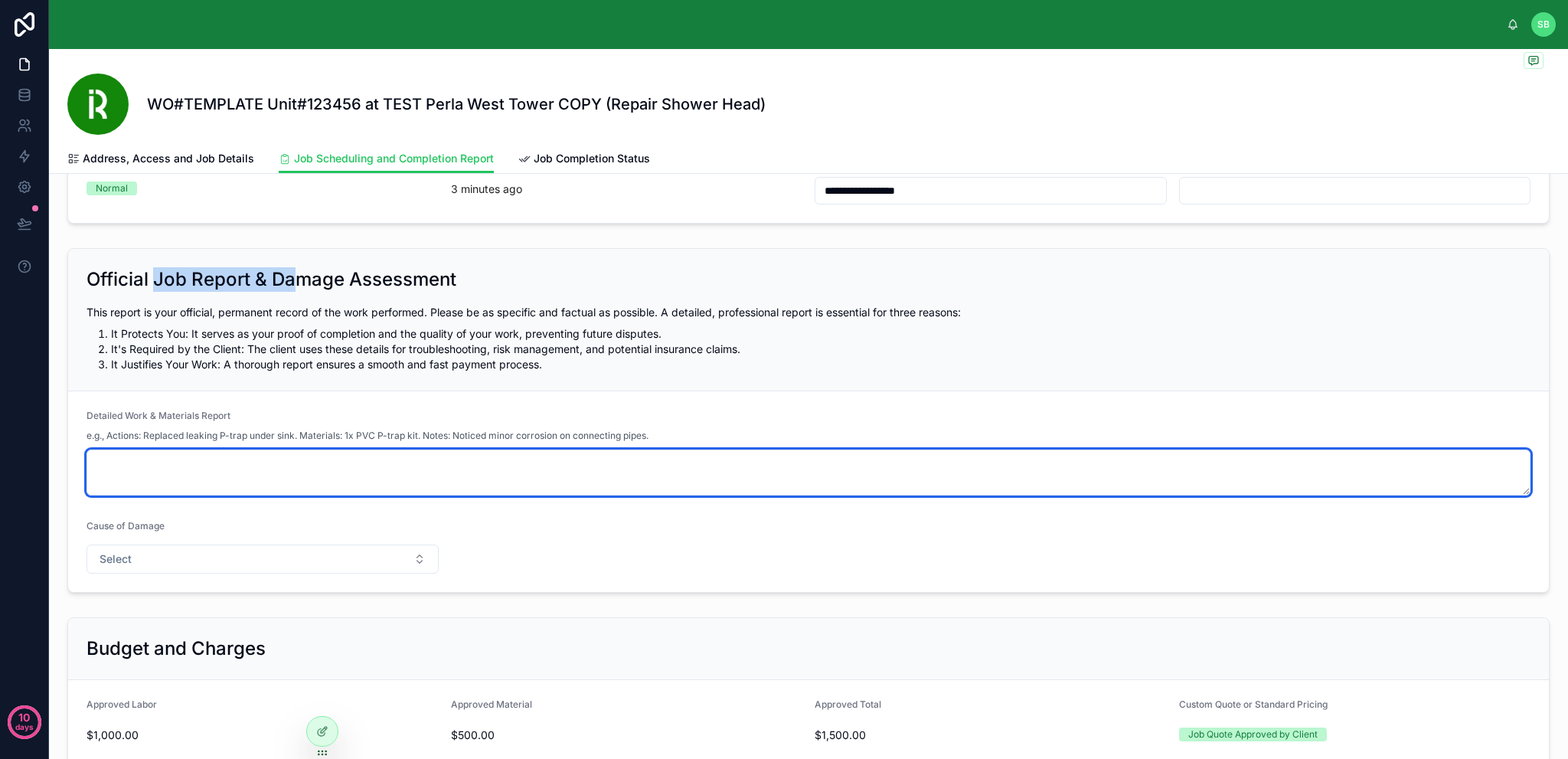 click at bounding box center [808, 473] 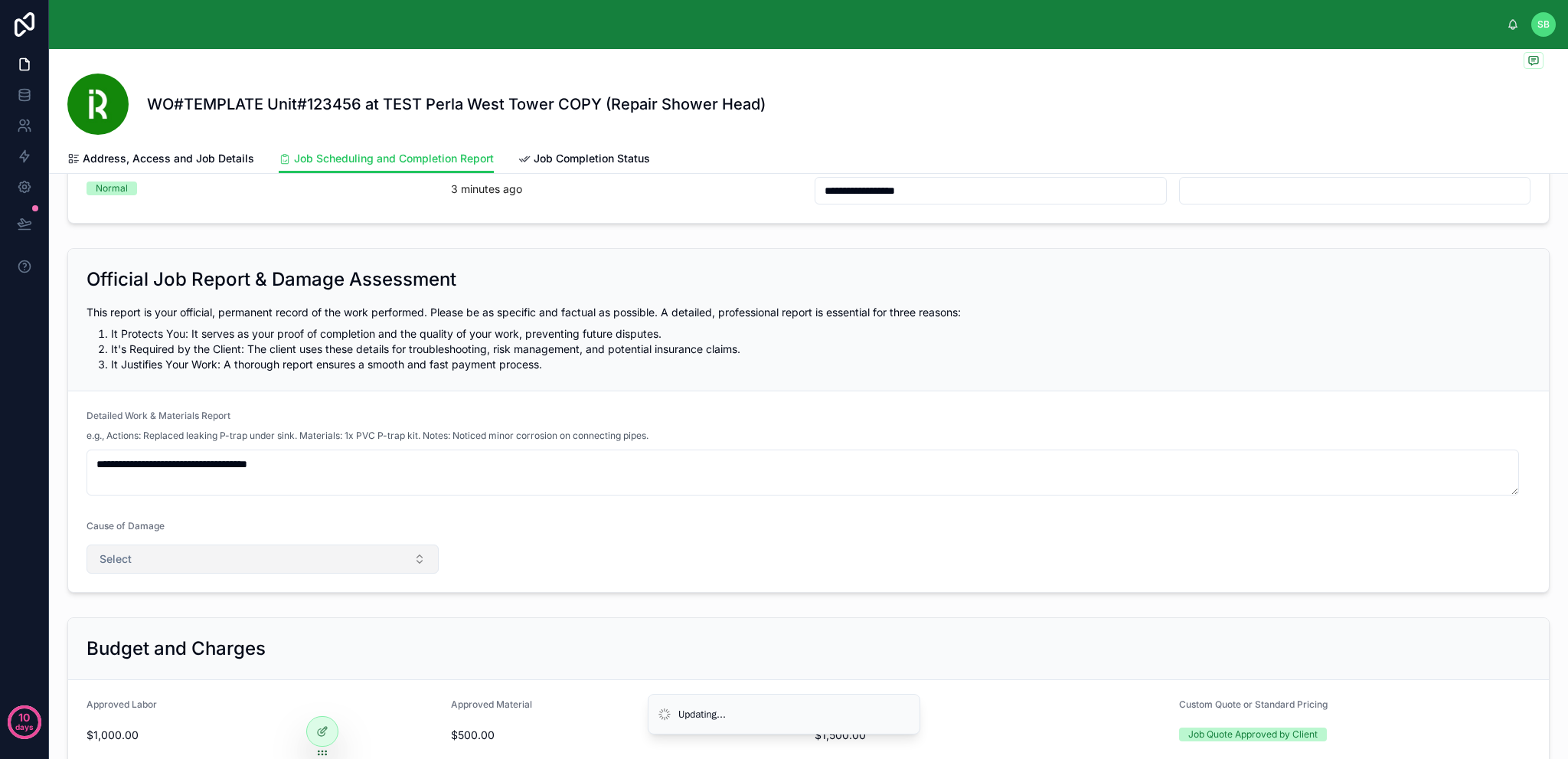 click on "Select" at bounding box center (263, 559) 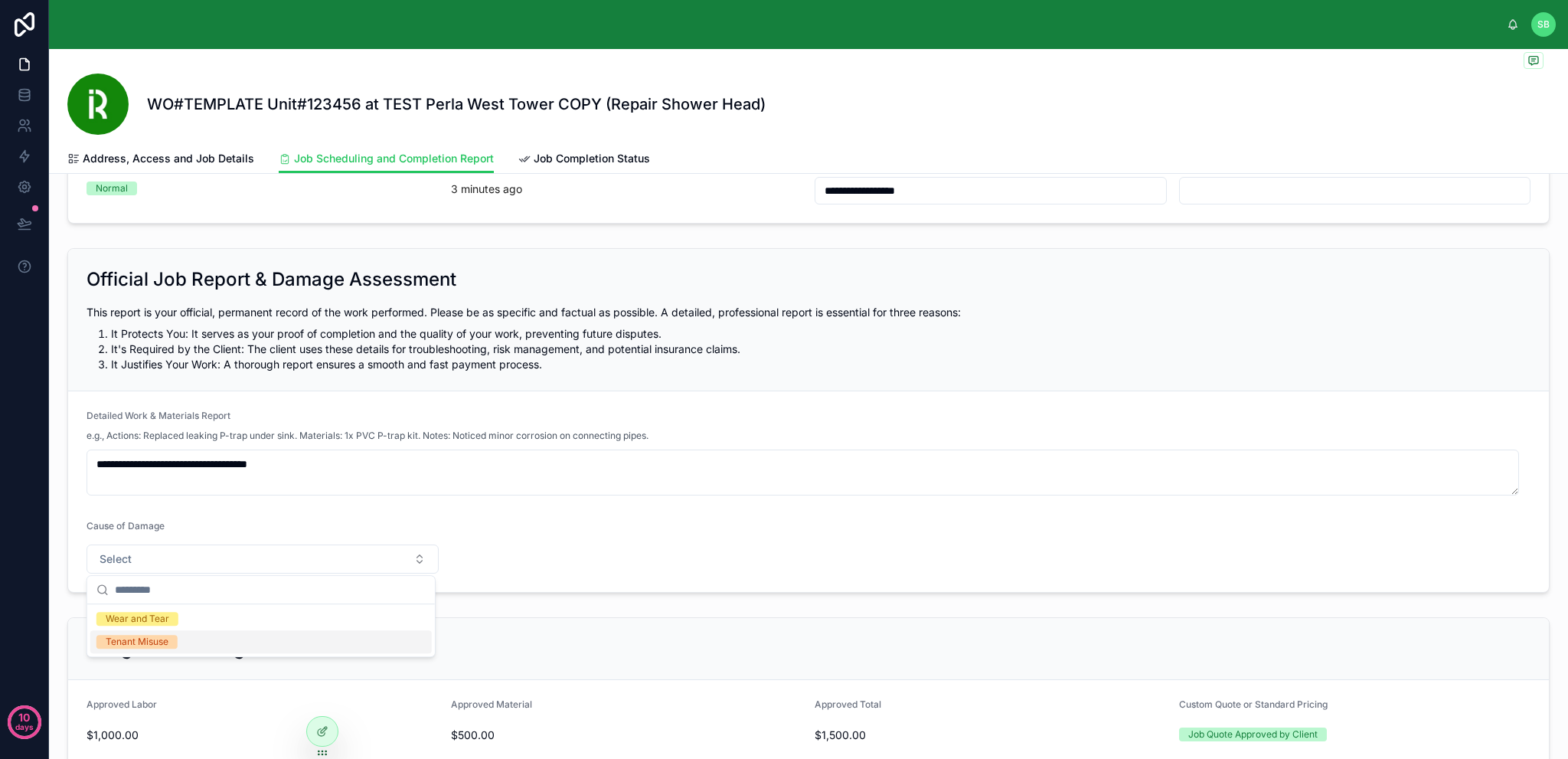 click on "Tenant Misuse" at bounding box center [261, 642] 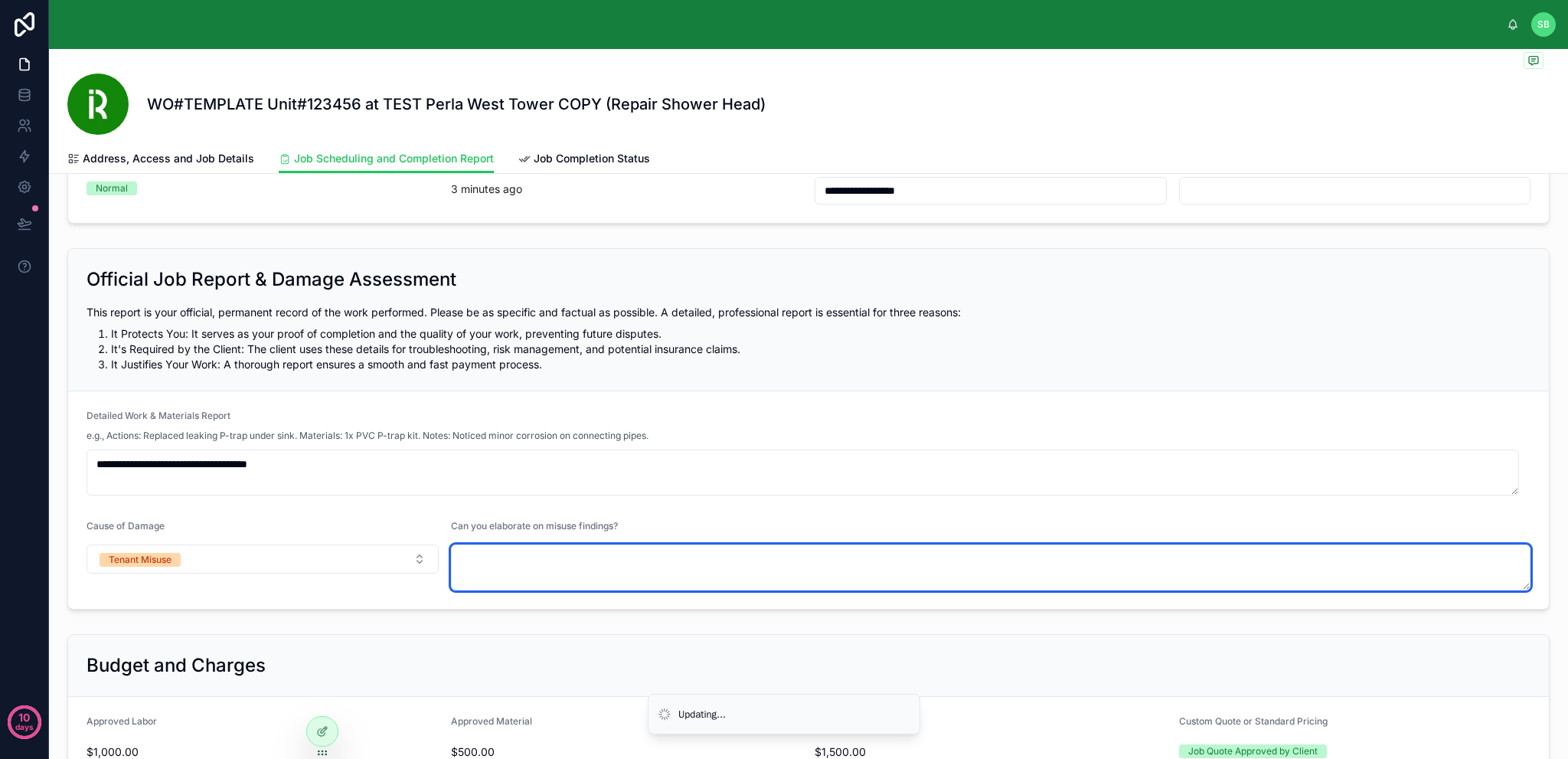 click at bounding box center (991, 568) 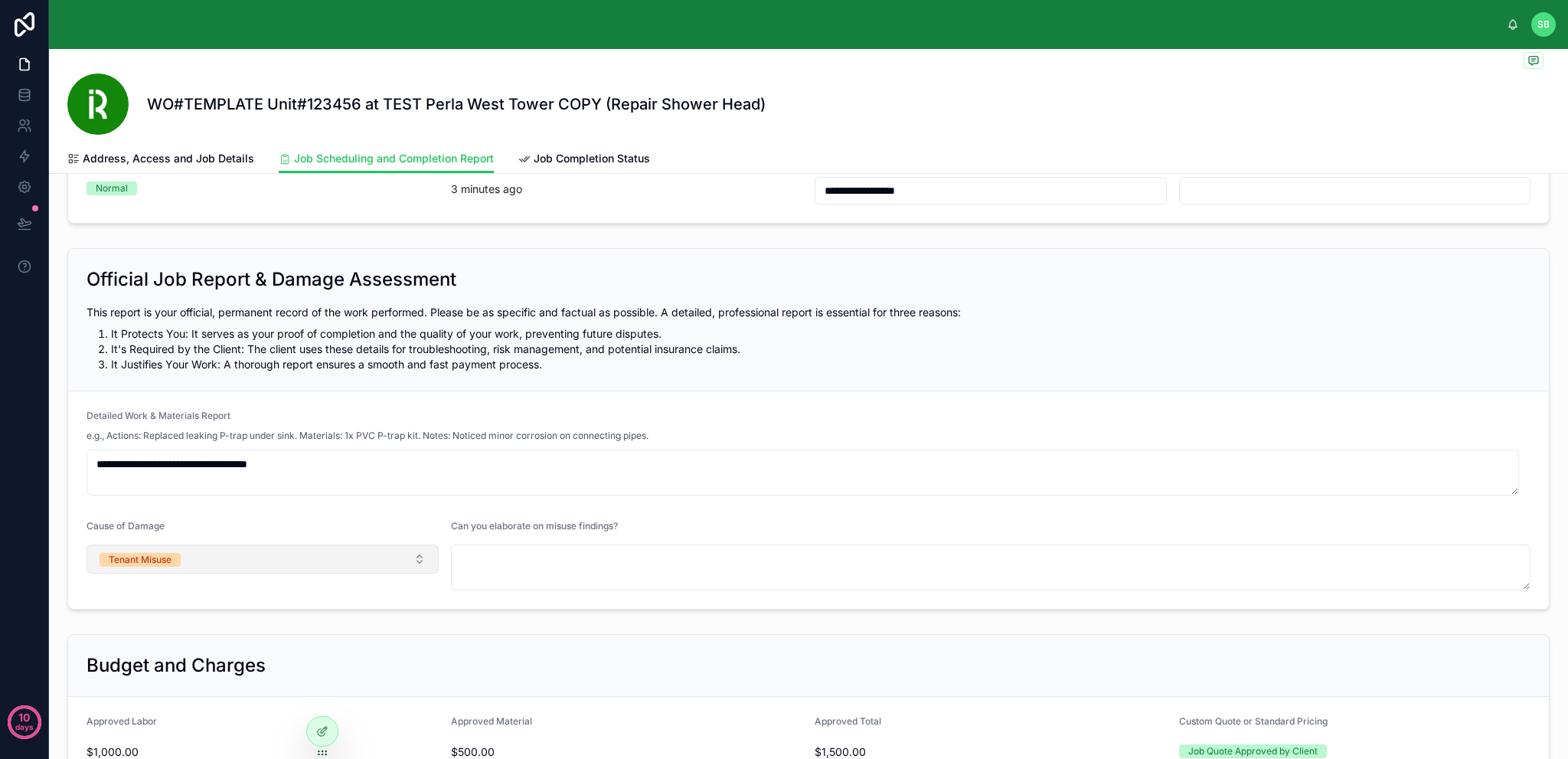 click on "Tenant Misuse" at bounding box center [263, 559] 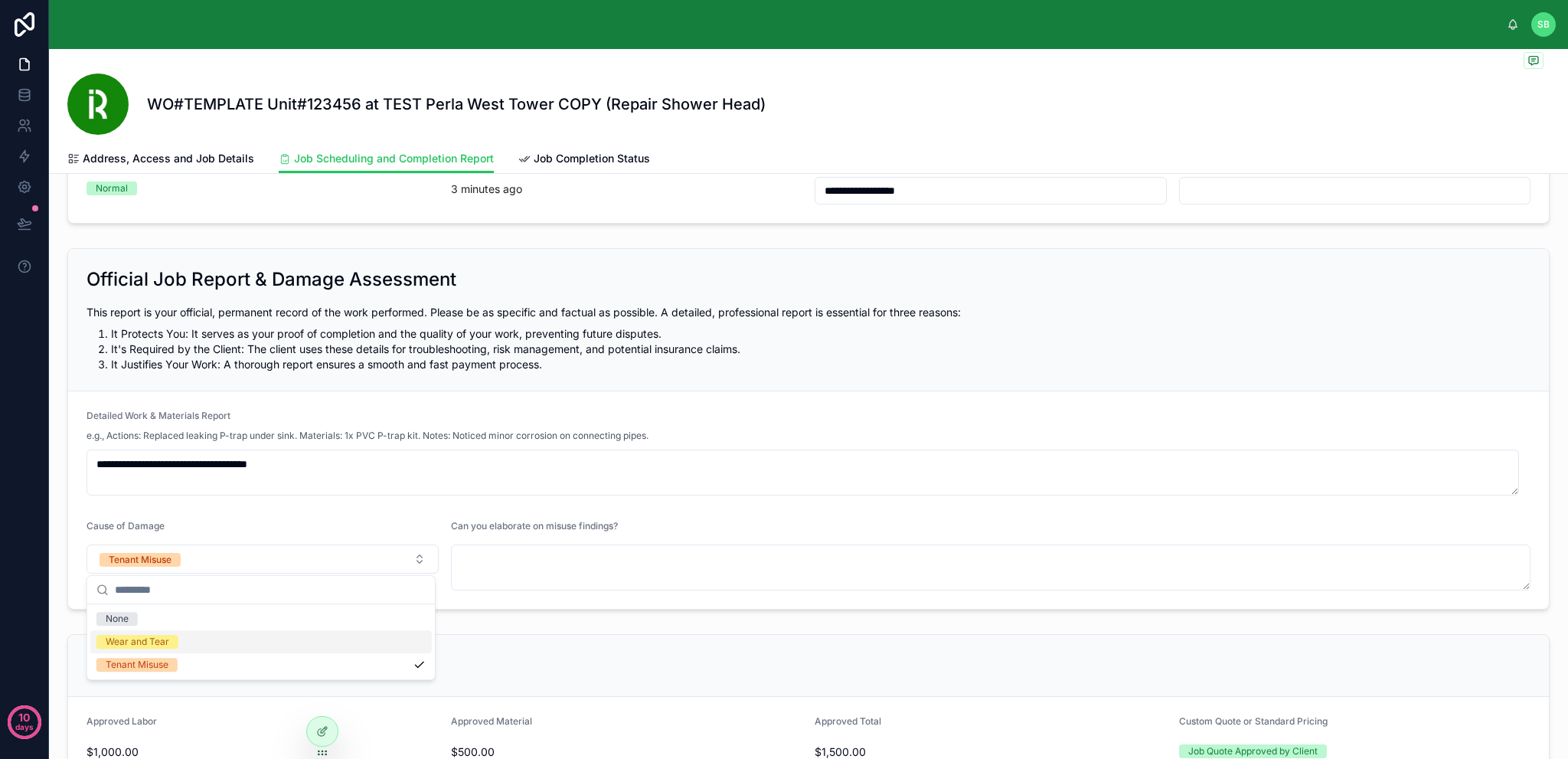 type on "**********" 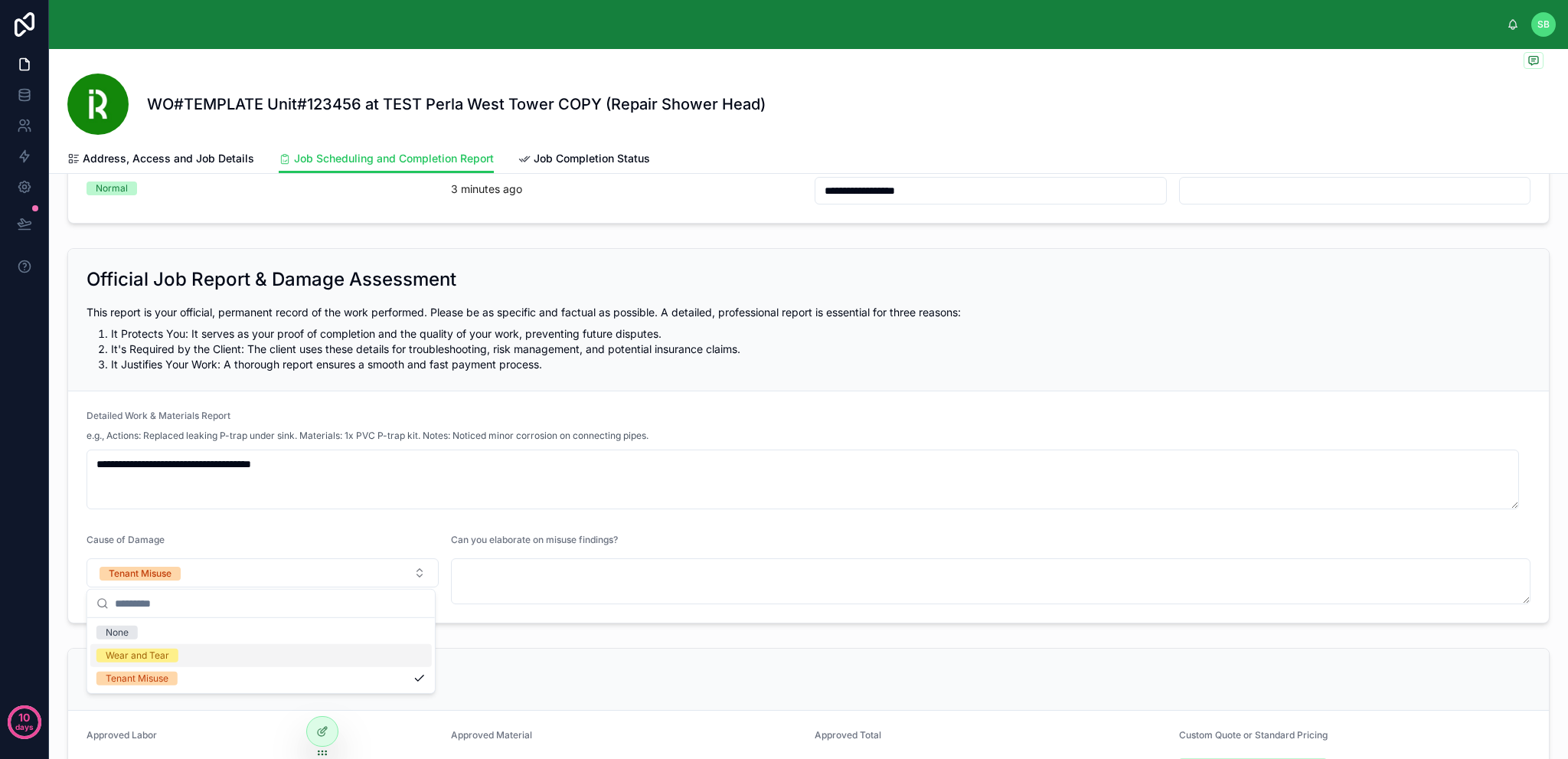 click on "Wear and Tear" at bounding box center [137, 656] 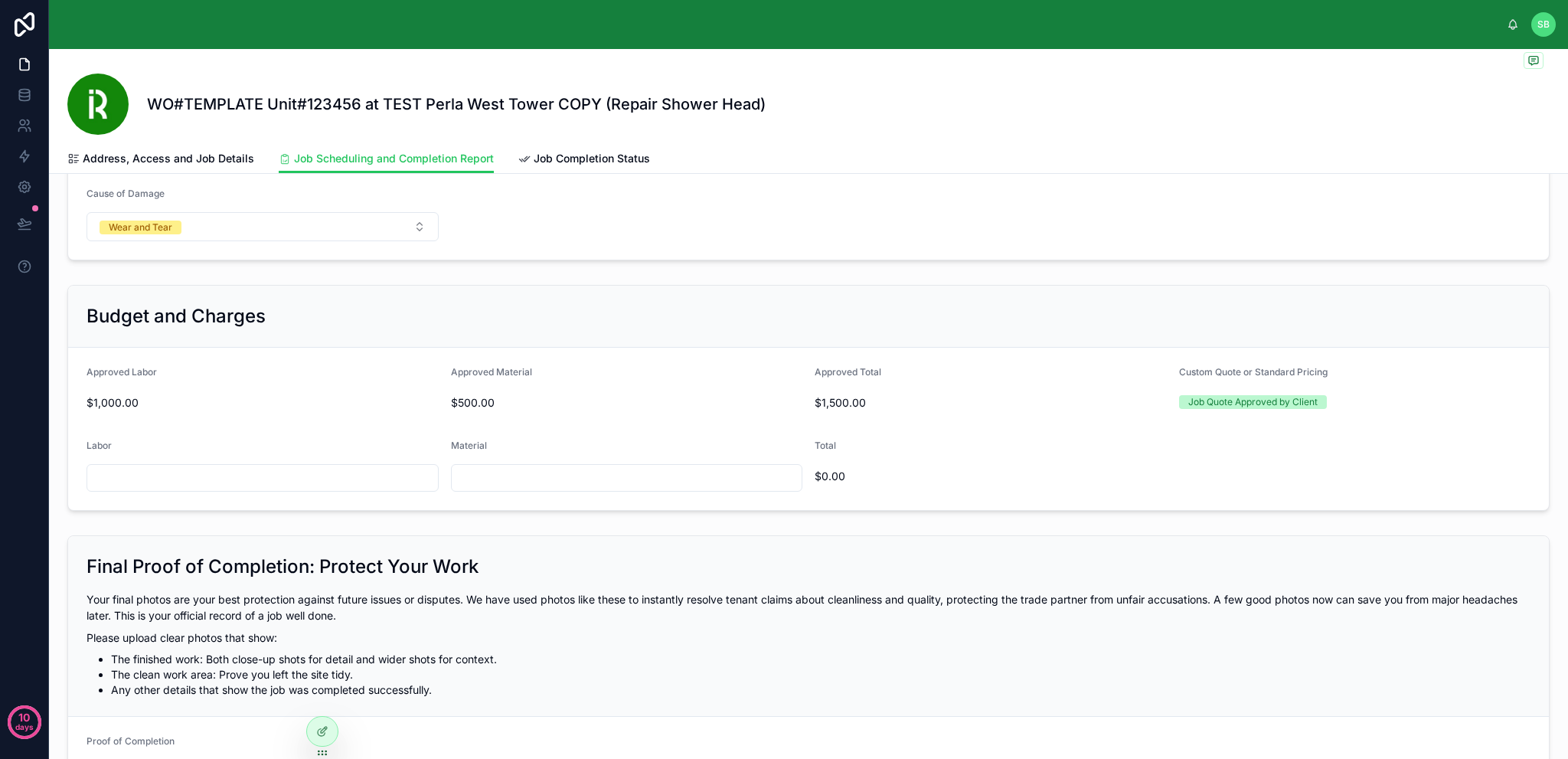 scroll, scrollTop: 613, scrollLeft: 0, axis: vertical 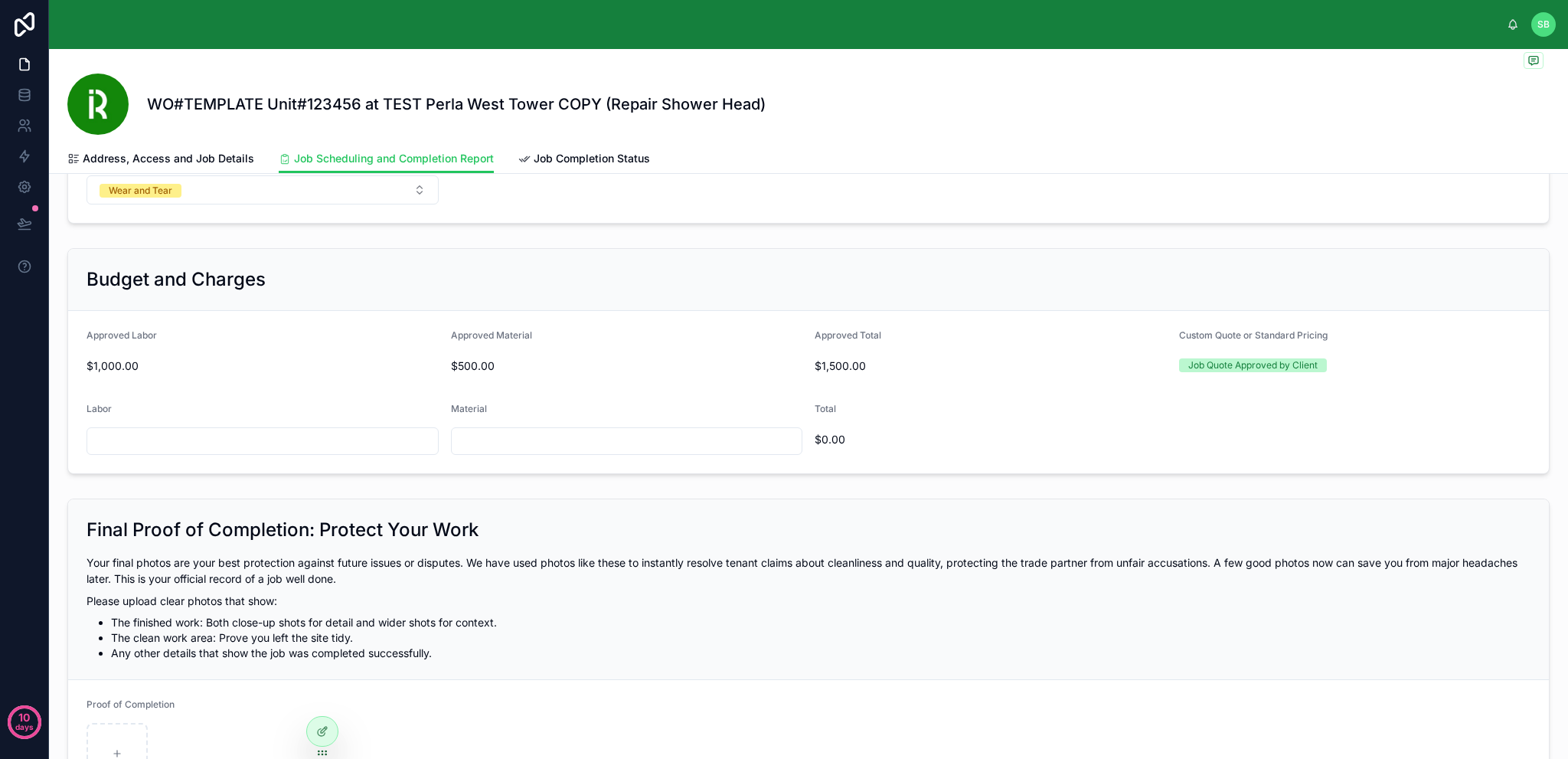 click at bounding box center (263, 441) 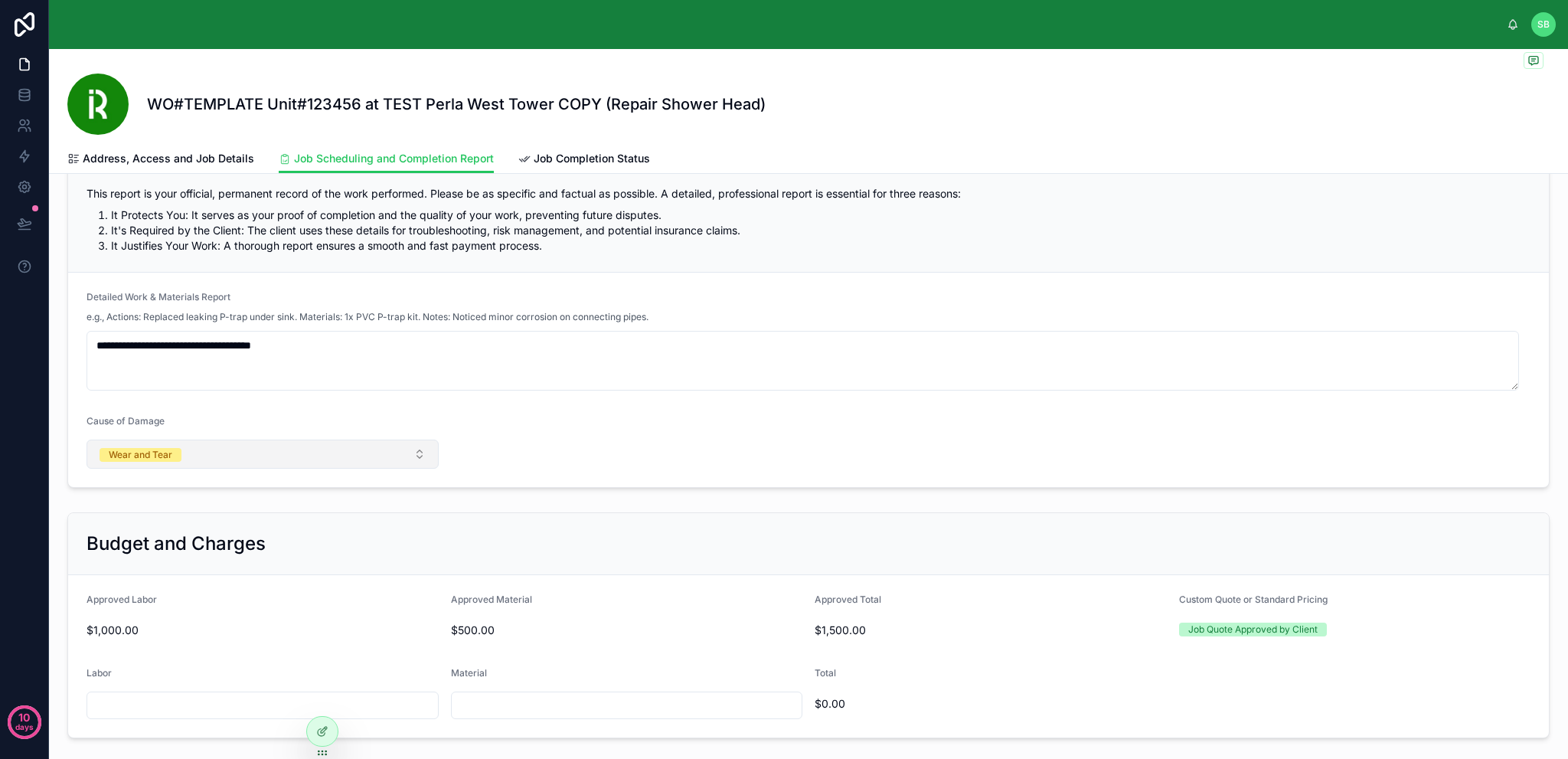 scroll, scrollTop: 383, scrollLeft: 0, axis: vertical 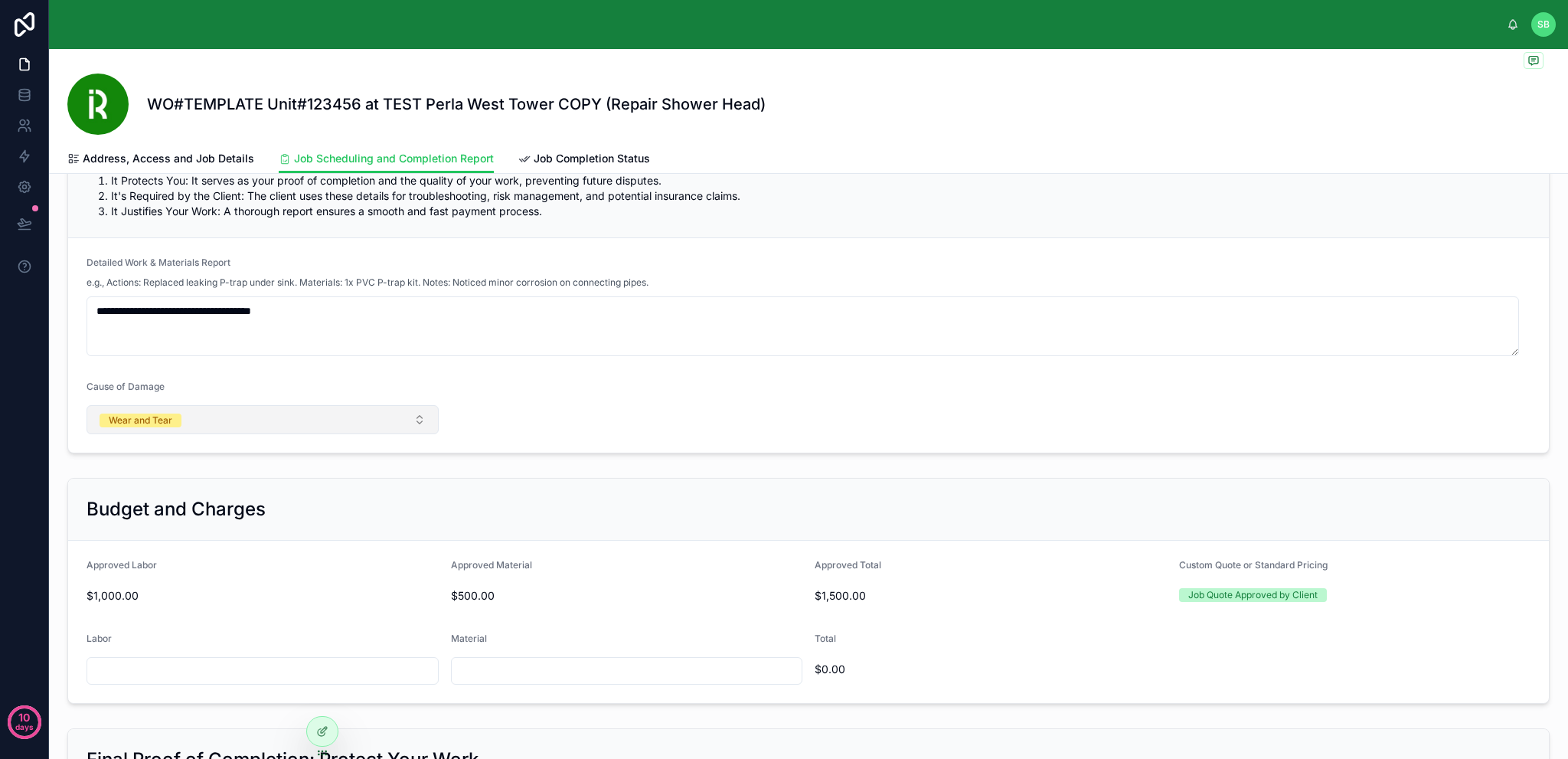 click on "Wear and Tear" at bounding box center [263, 420] 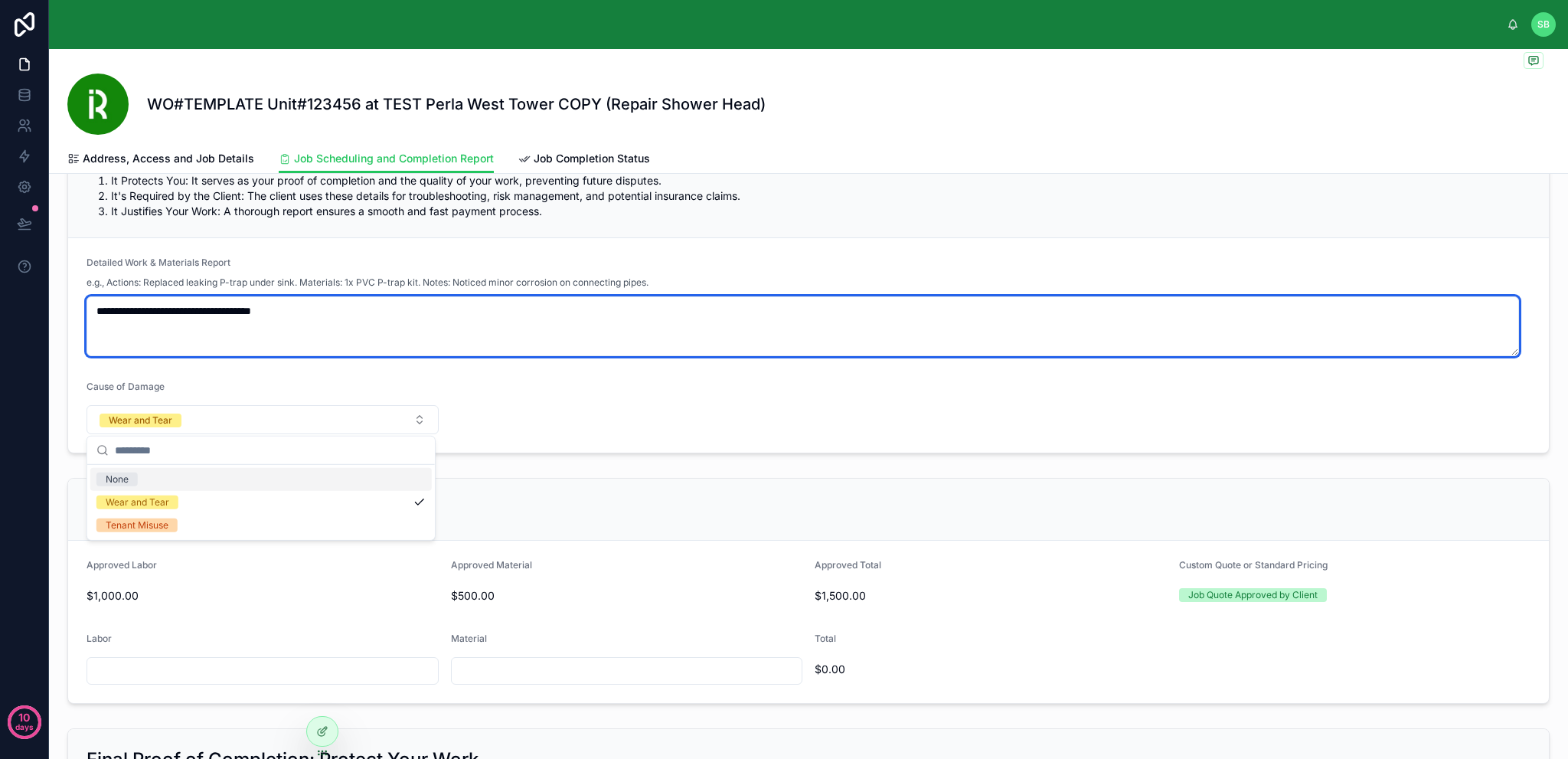 click on "**********" at bounding box center (802, 326) 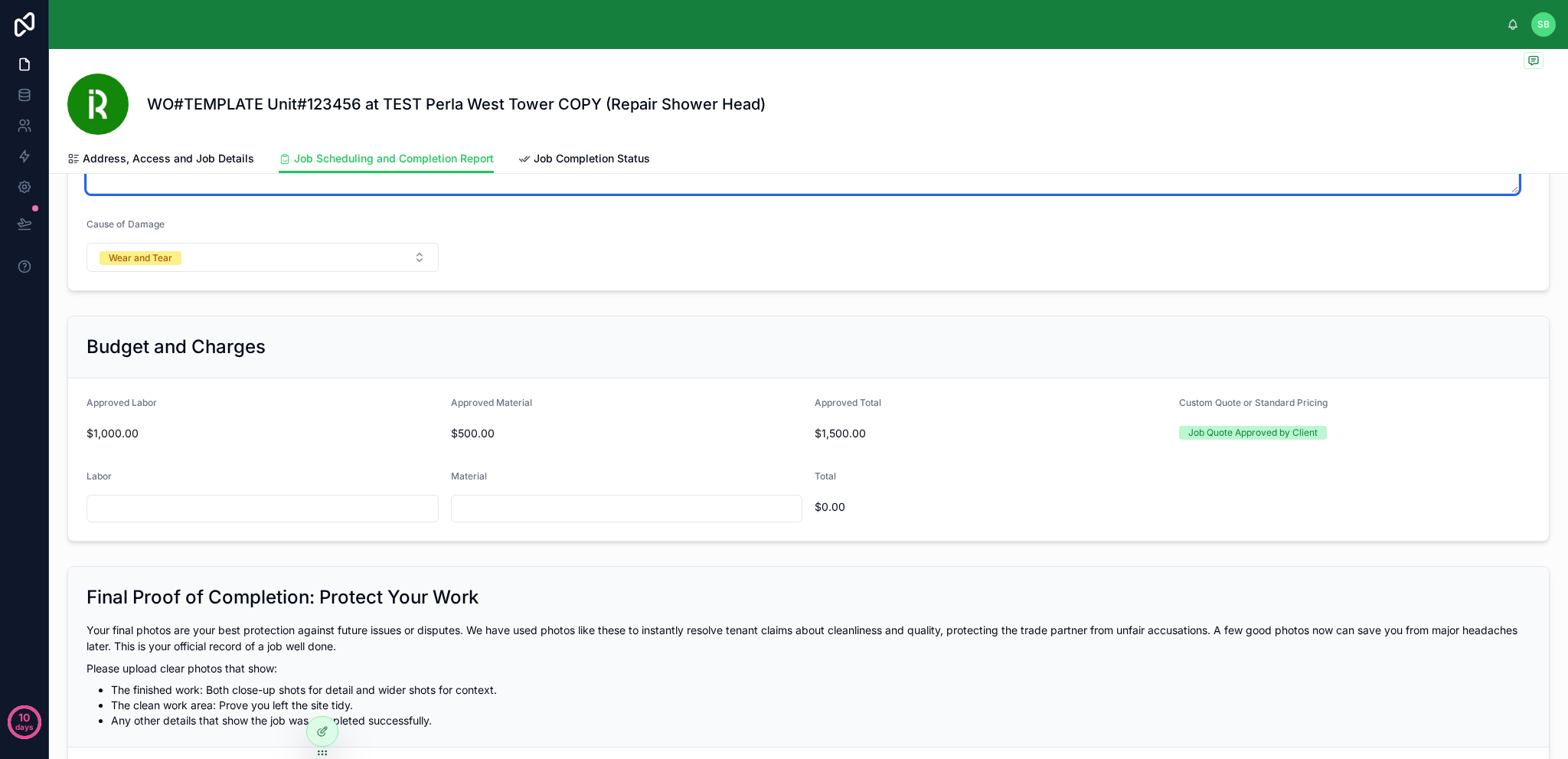 scroll, scrollTop: 613, scrollLeft: 0, axis: vertical 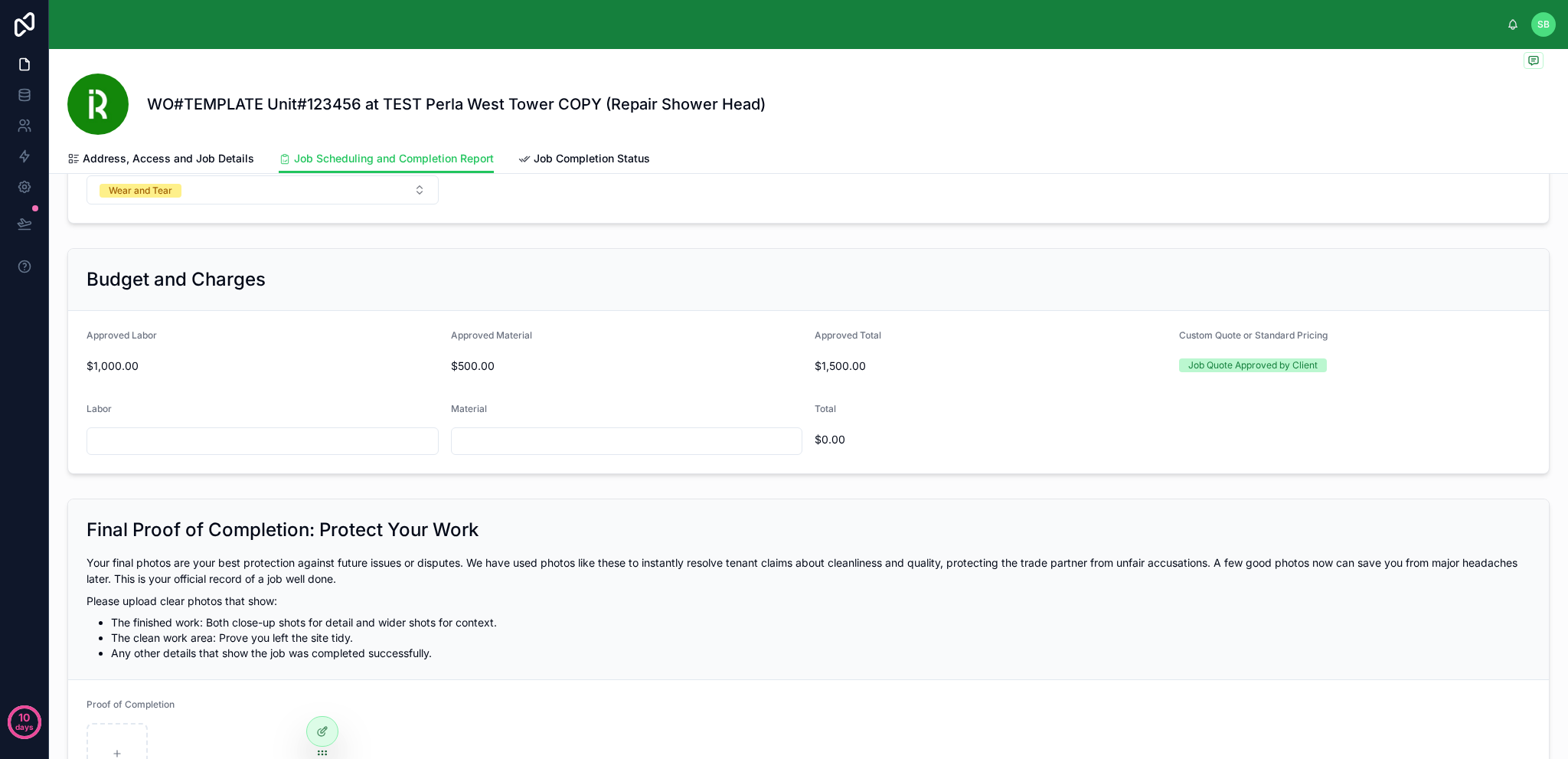 click at bounding box center (263, 441) 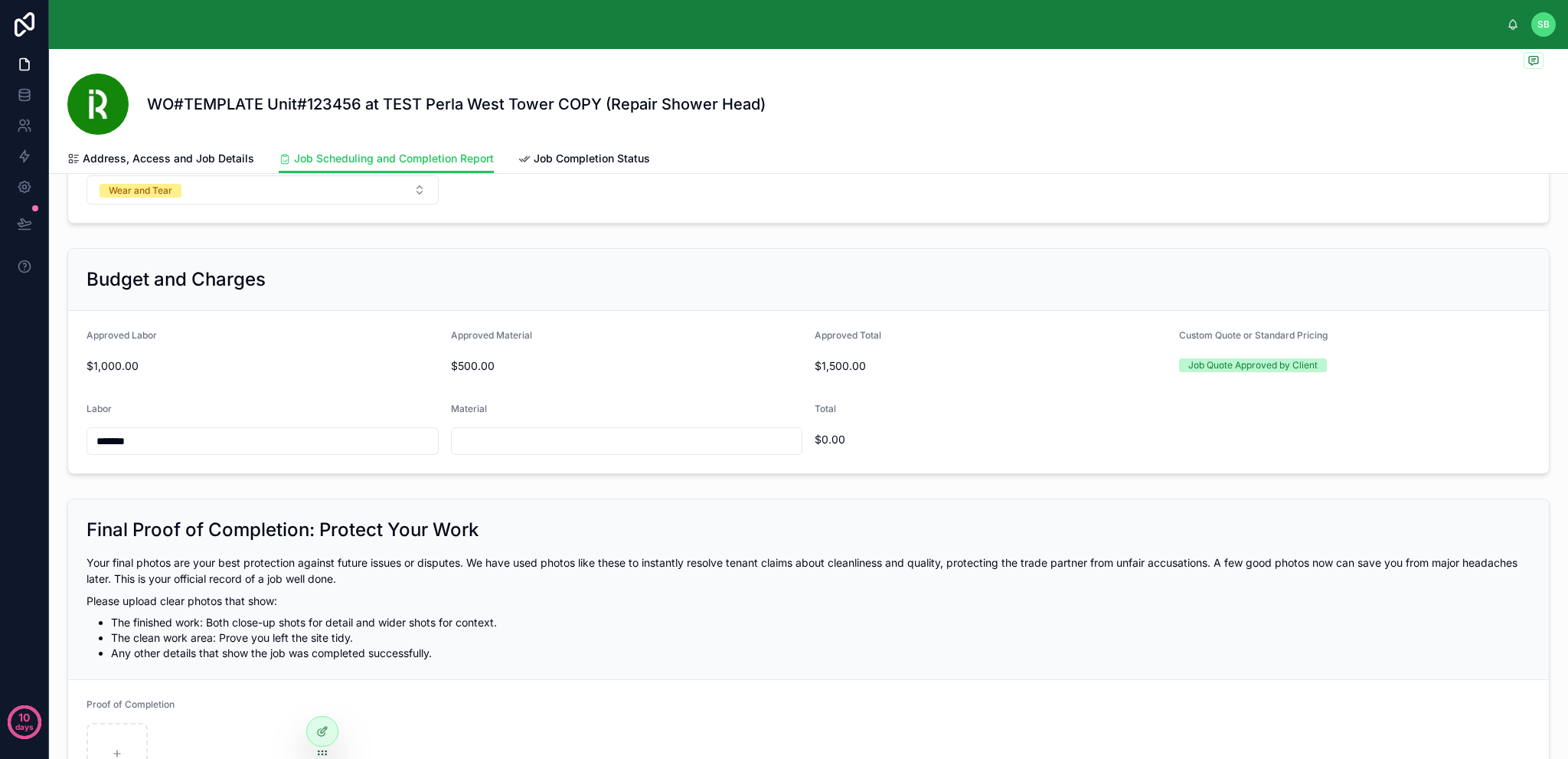 type on "*******" 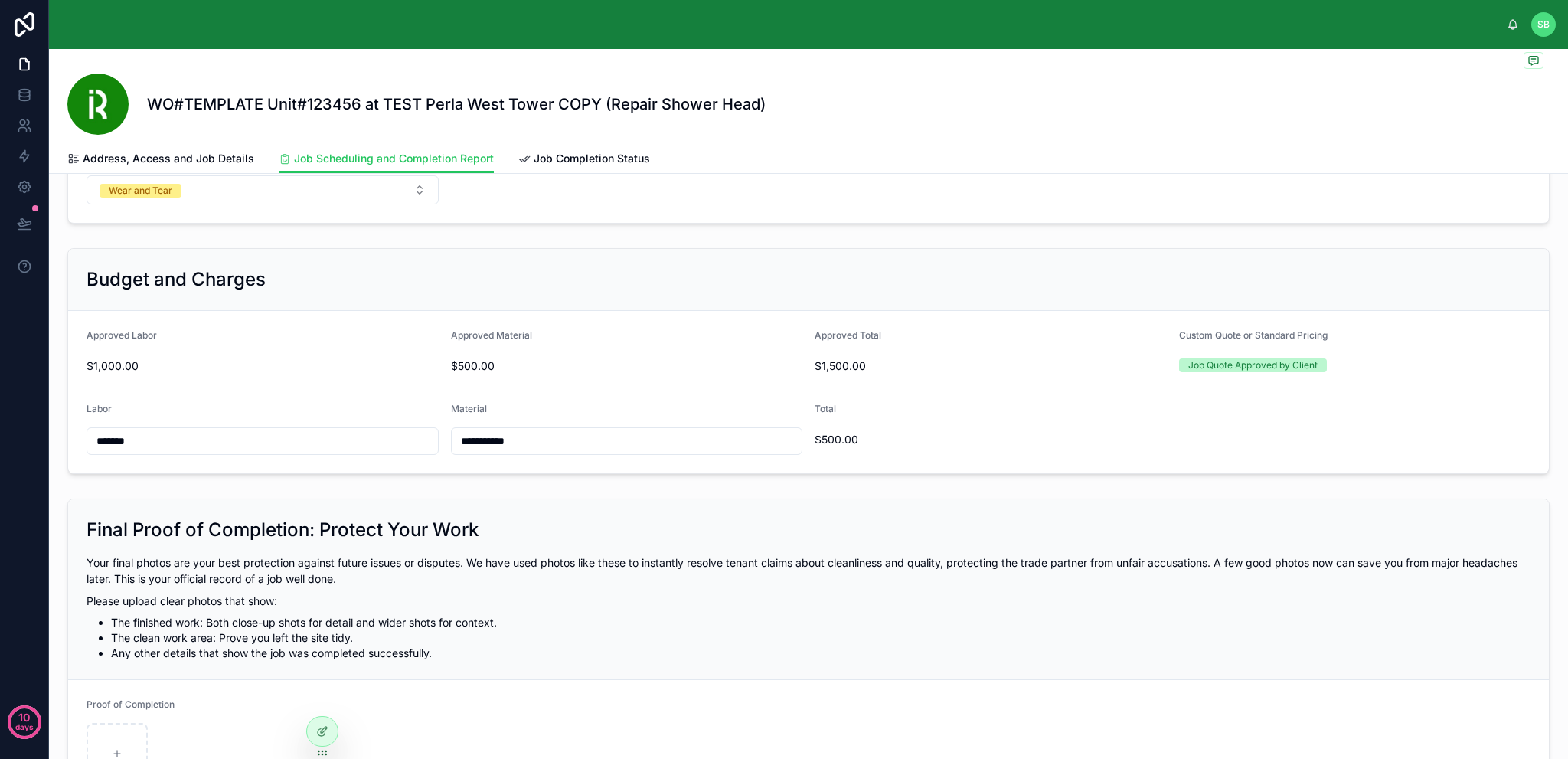 click on "**********" at bounding box center [808, 392] 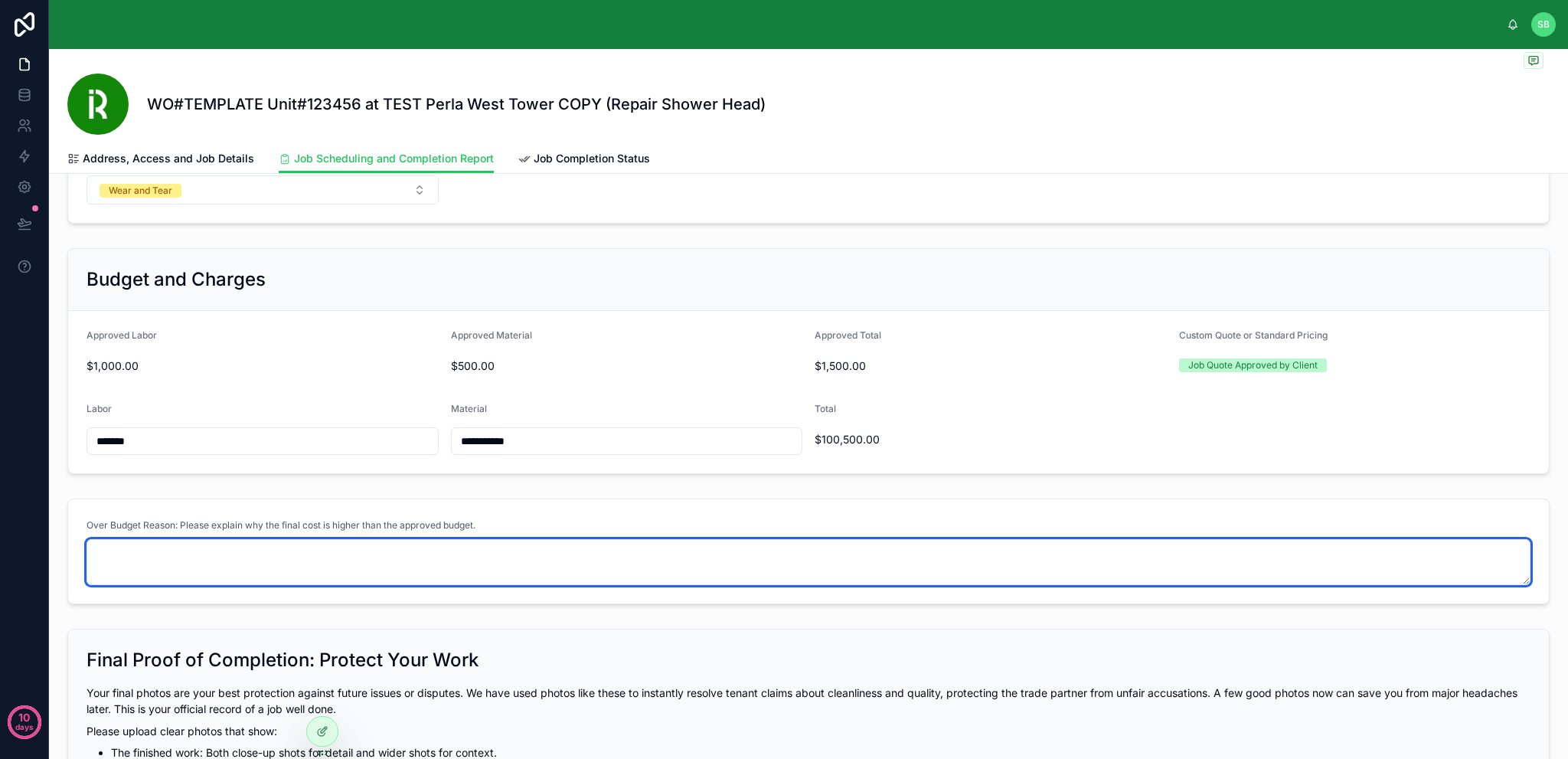 click at bounding box center [808, 562] 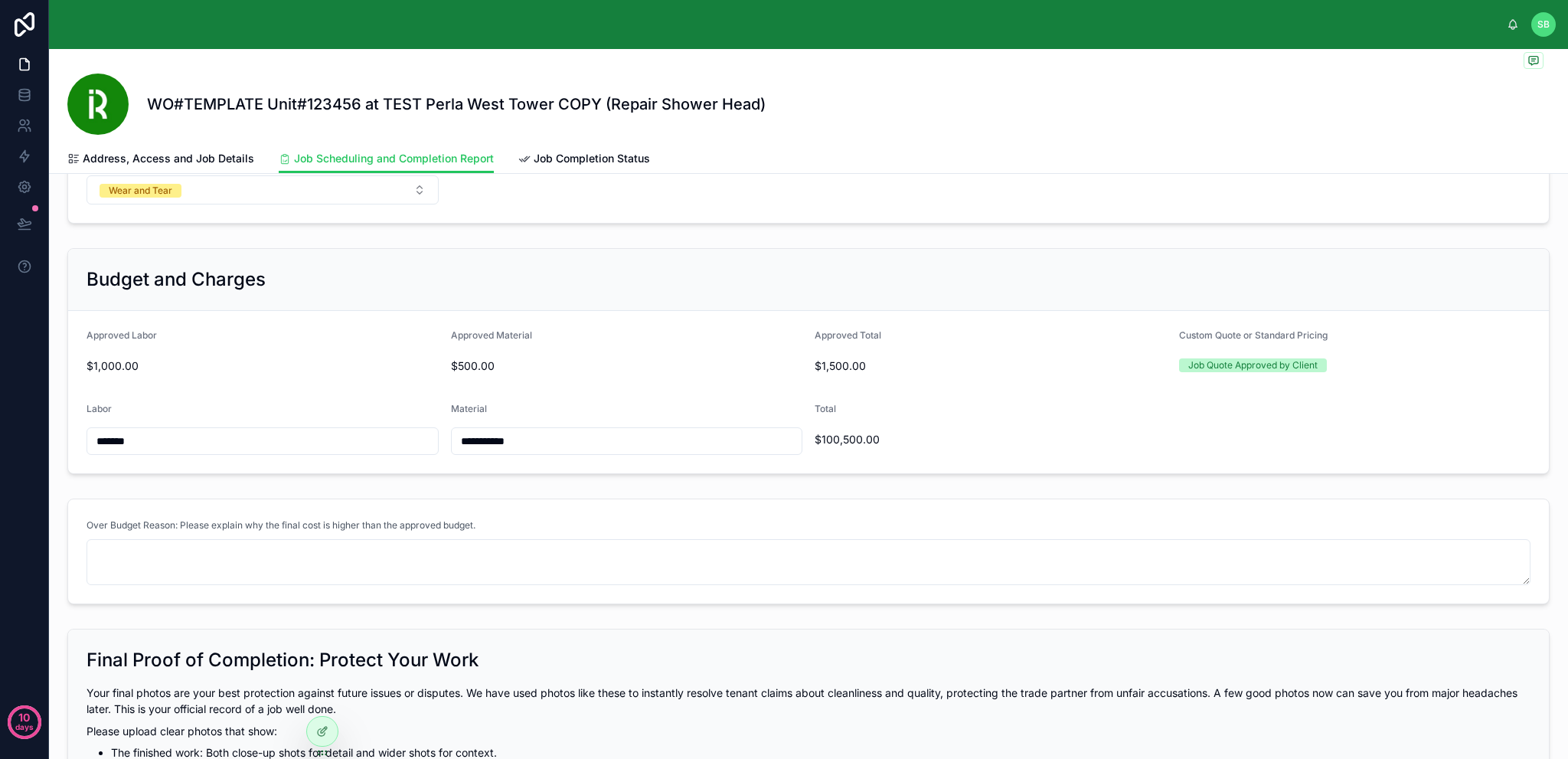 drag, startPoint x: 545, startPoint y: 440, endPoint x: 430, endPoint y: 438, distance: 115.01739 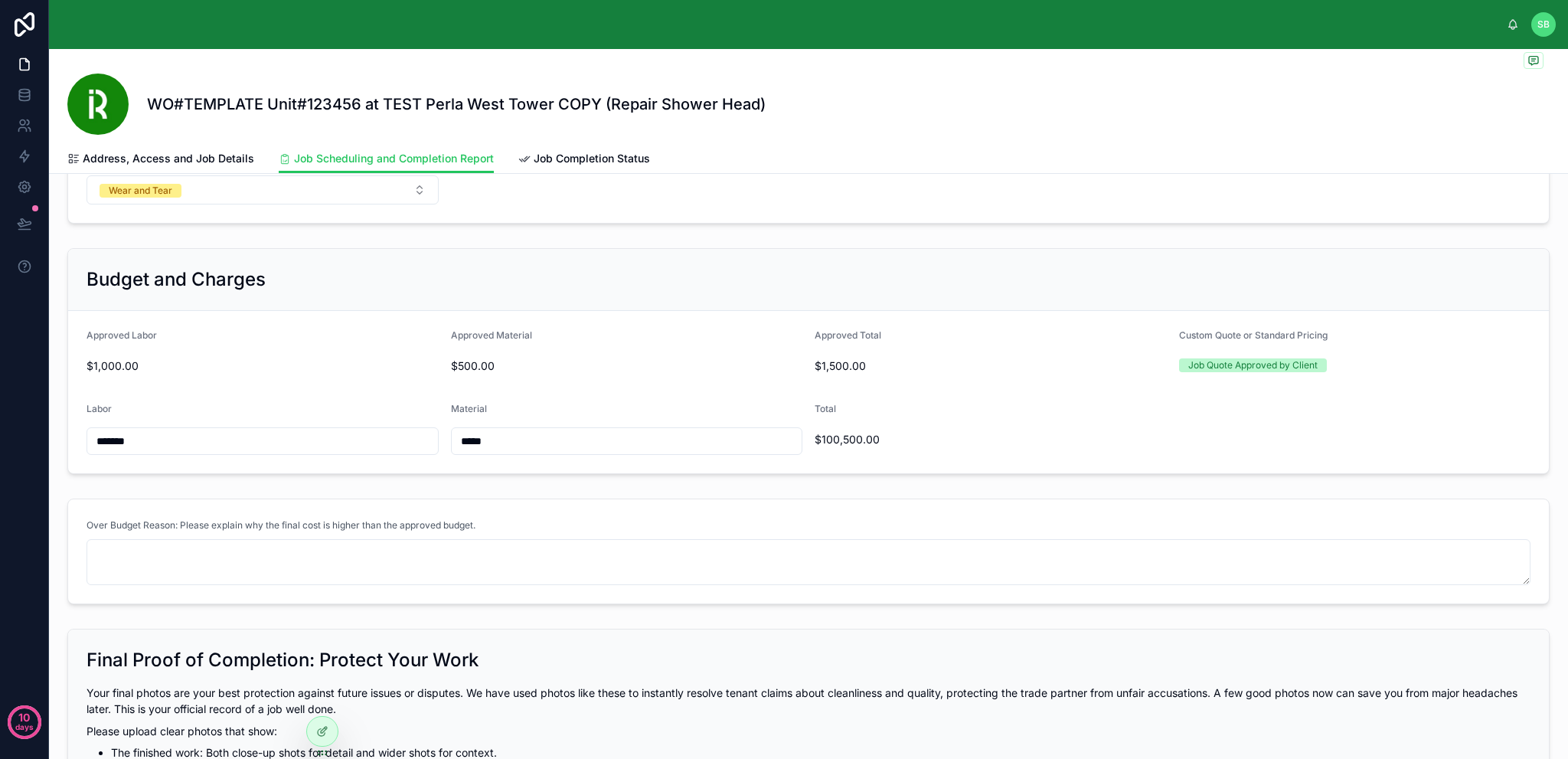 type on "*****" 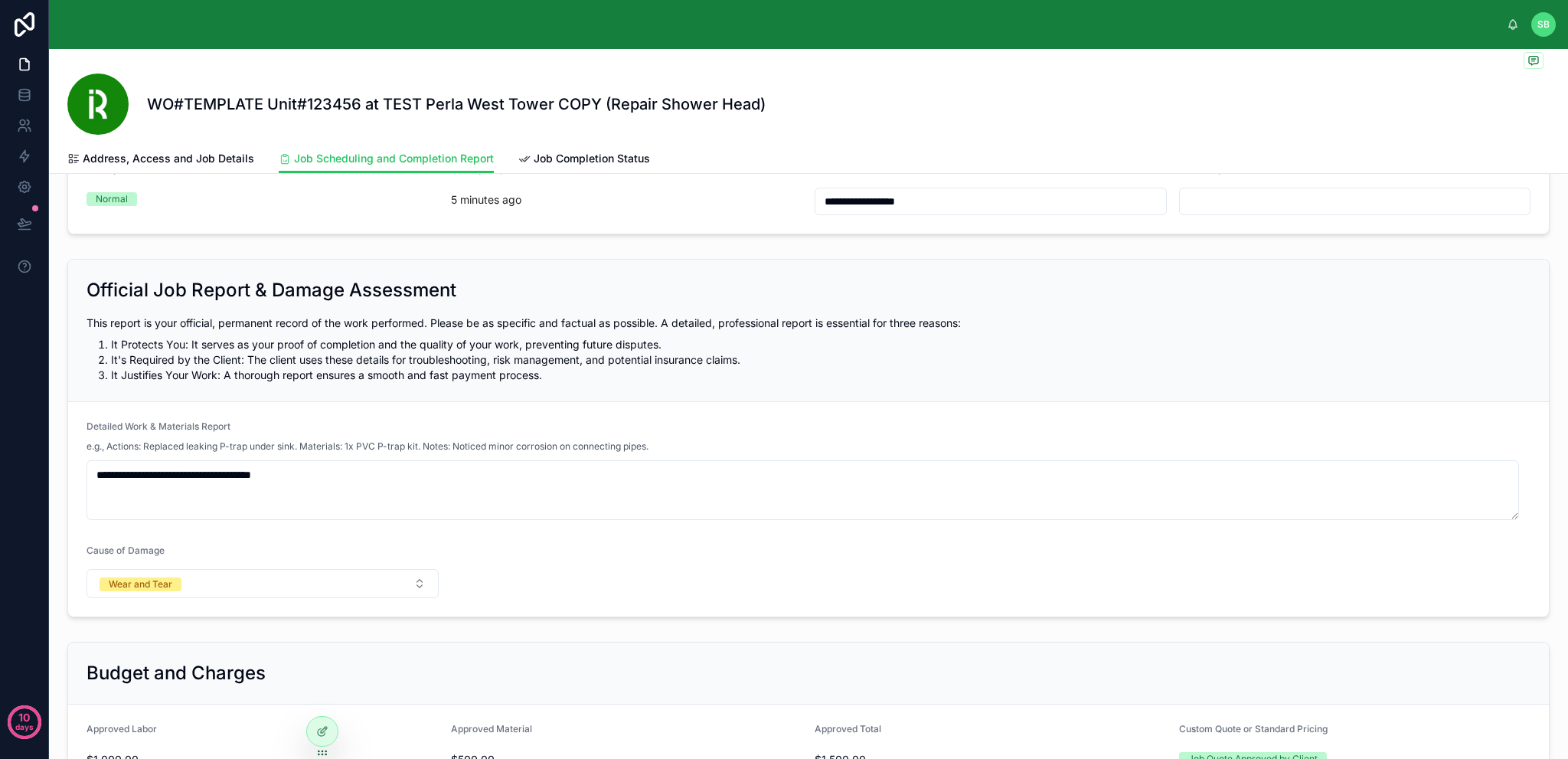 scroll, scrollTop: 0, scrollLeft: 0, axis: both 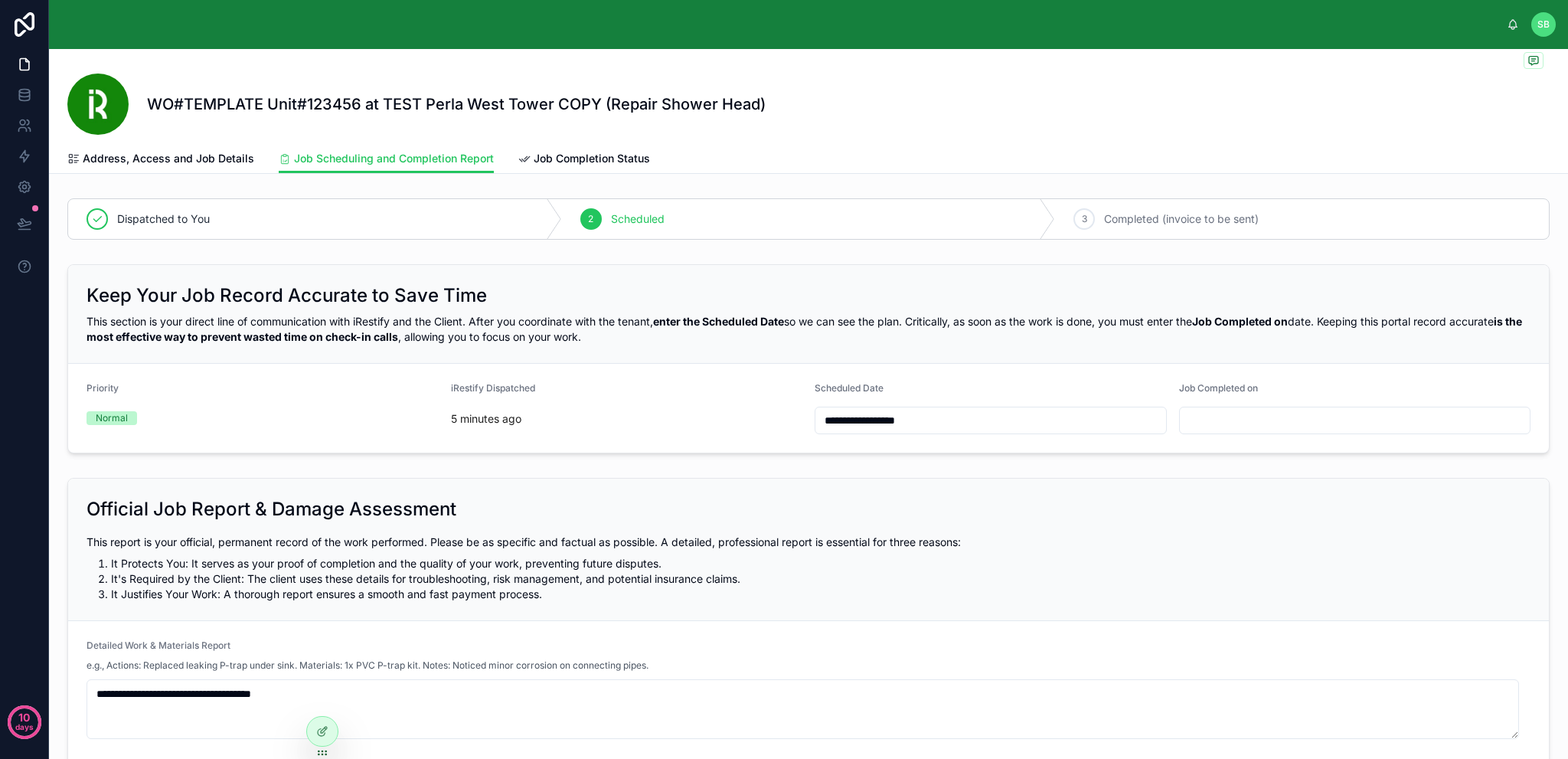 click at bounding box center [1355, 420] 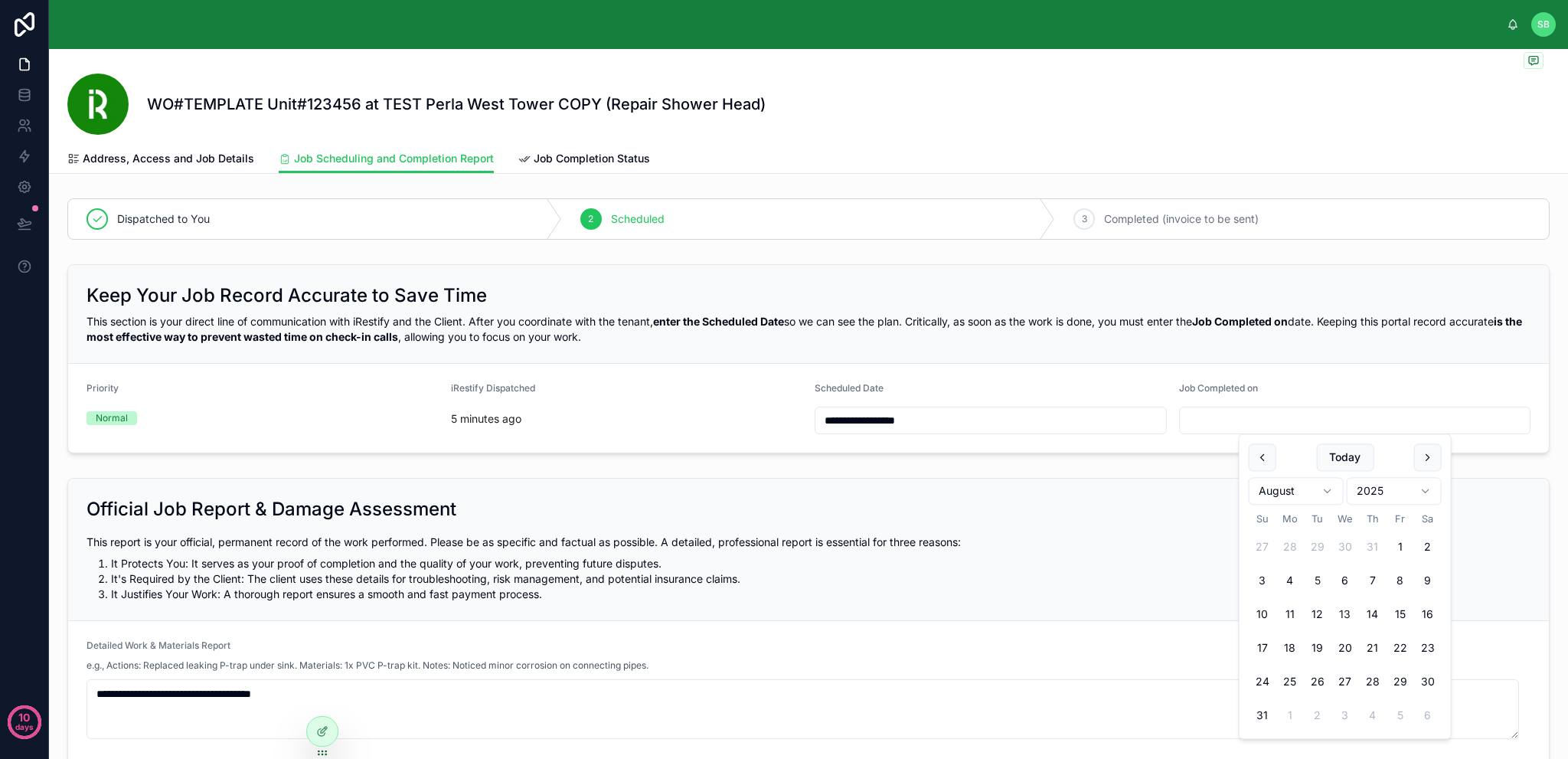 click on "13" at bounding box center (1345, 615) 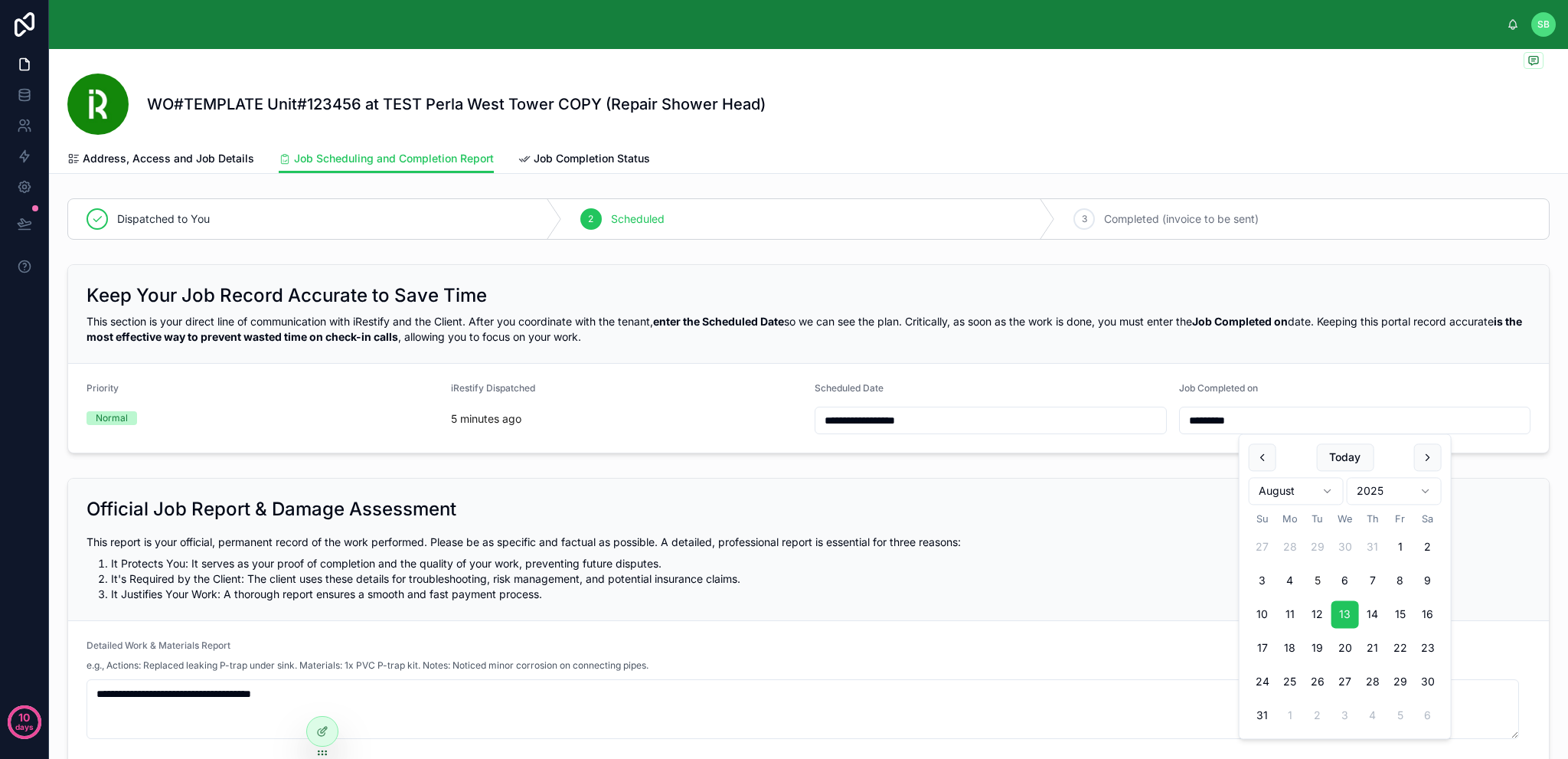 type on "*********" 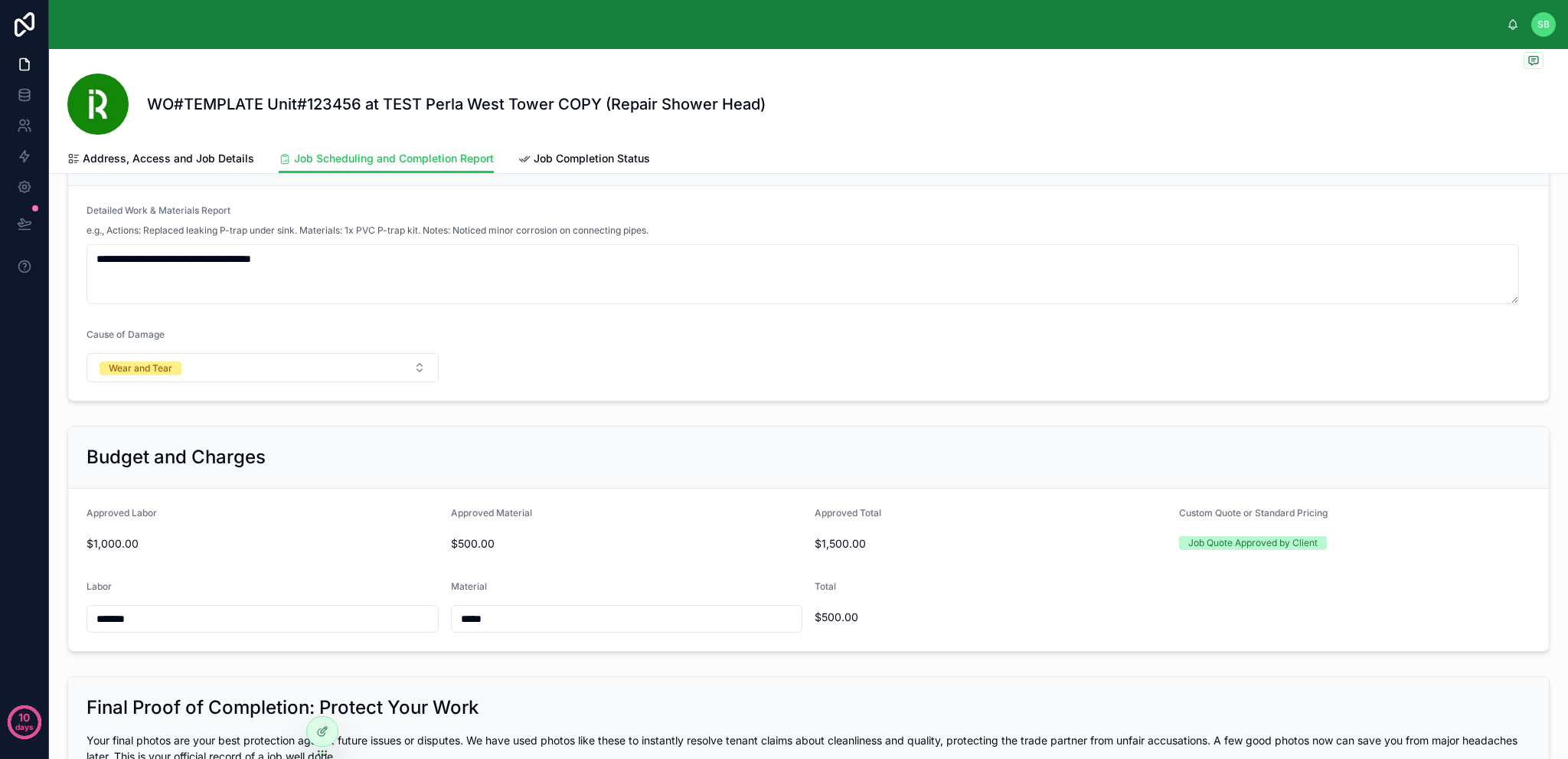 scroll, scrollTop: 0, scrollLeft: 0, axis: both 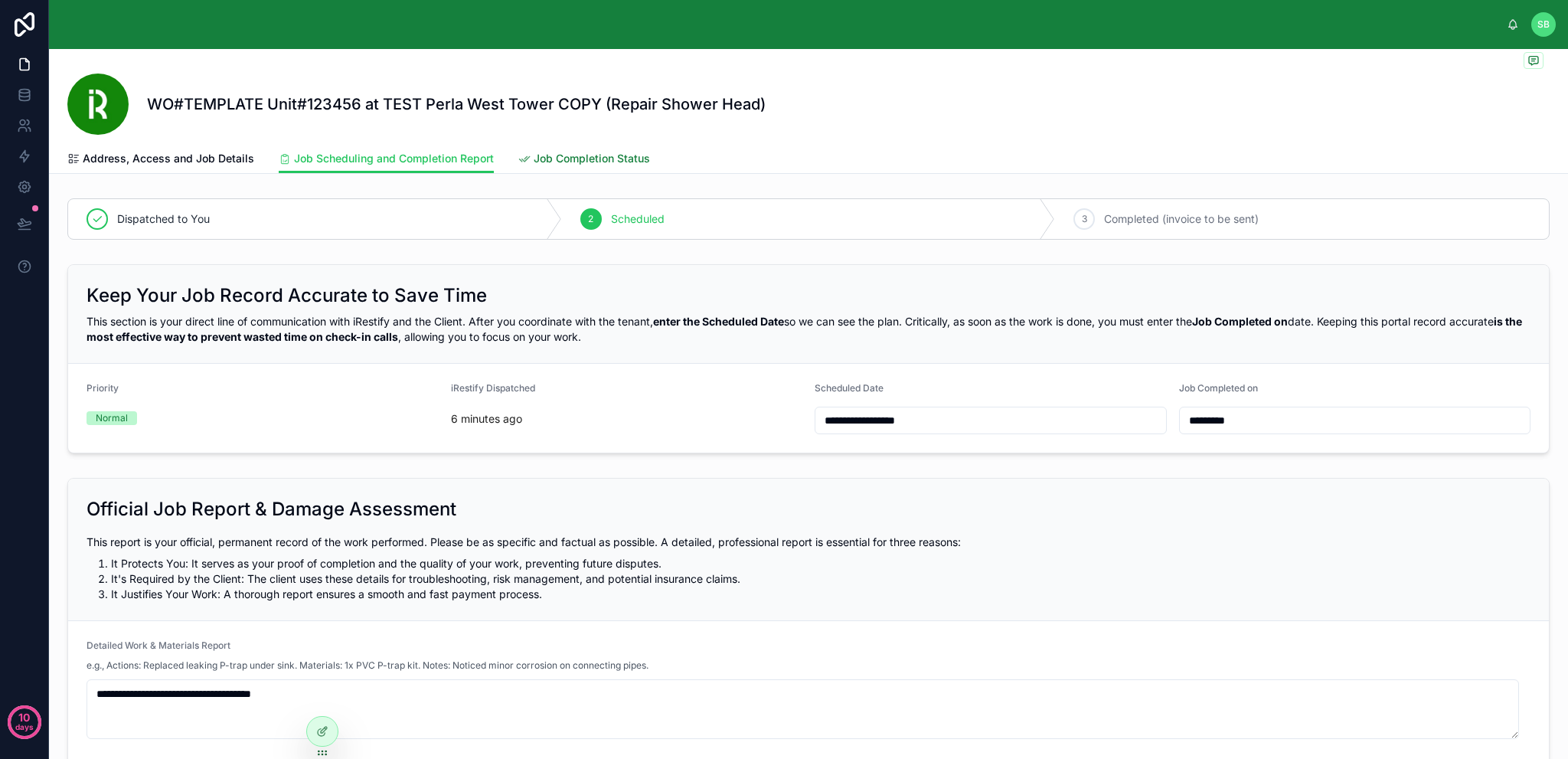 click on "Job Completion Status" at bounding box center (592, 159) 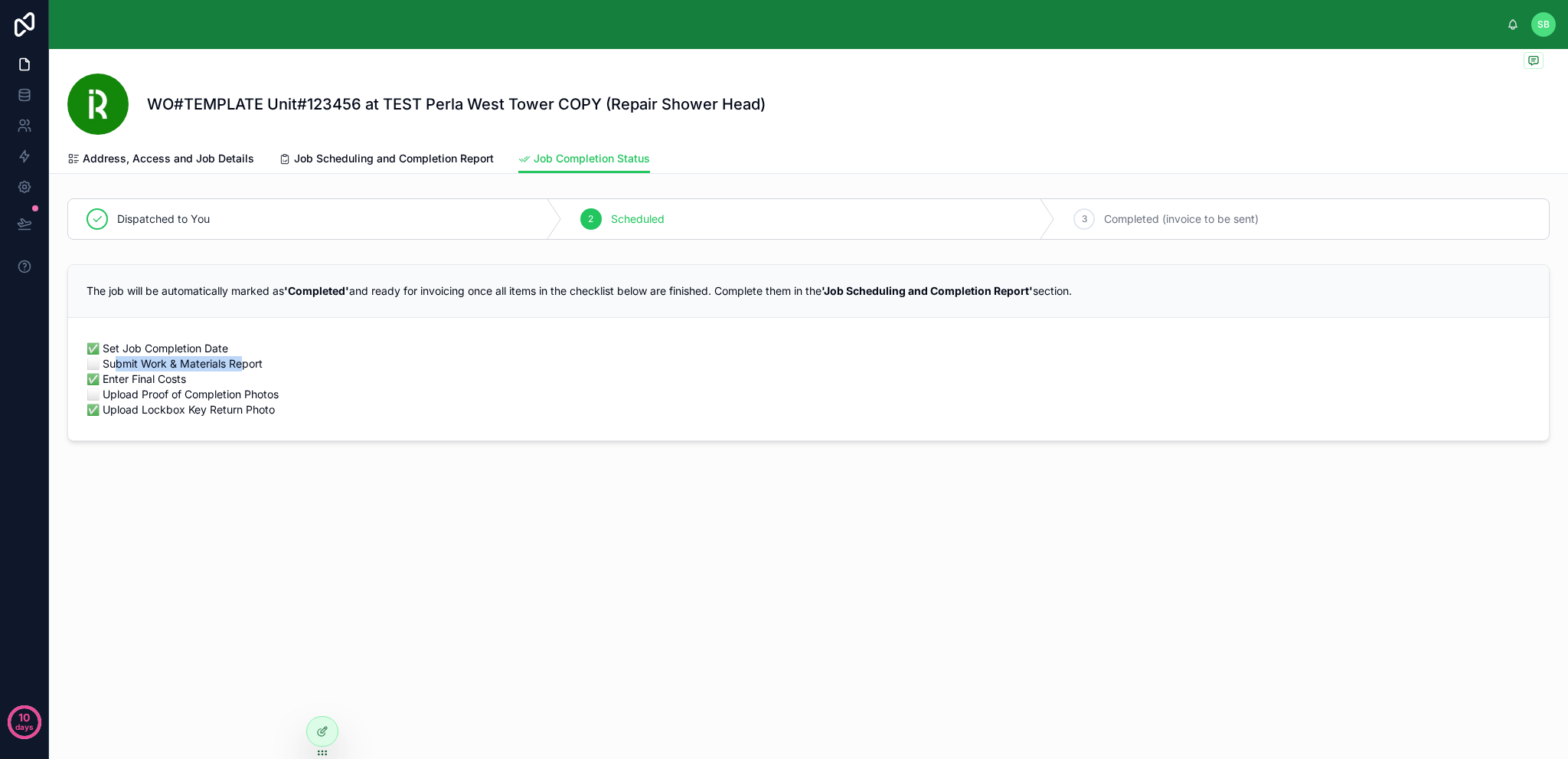 drag, startPoint x: 117, startPoint y: 362, endPoint x: 243, endPoint y: 364, distance: 126.01587 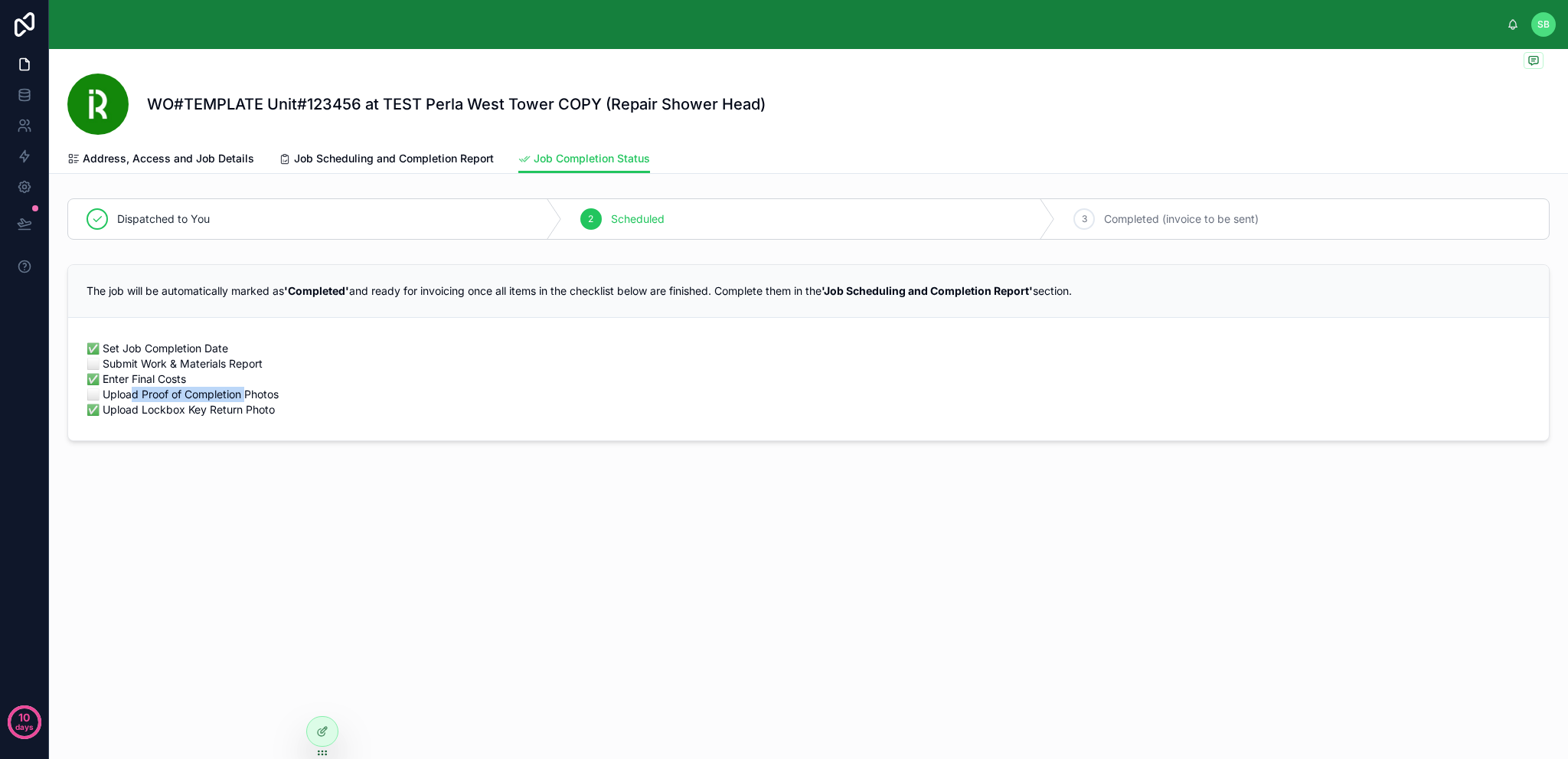 drag, startPoint x: 136, startPoint y: 396, endPoint x: 250, endPoint y: 395, distance: 114.00439 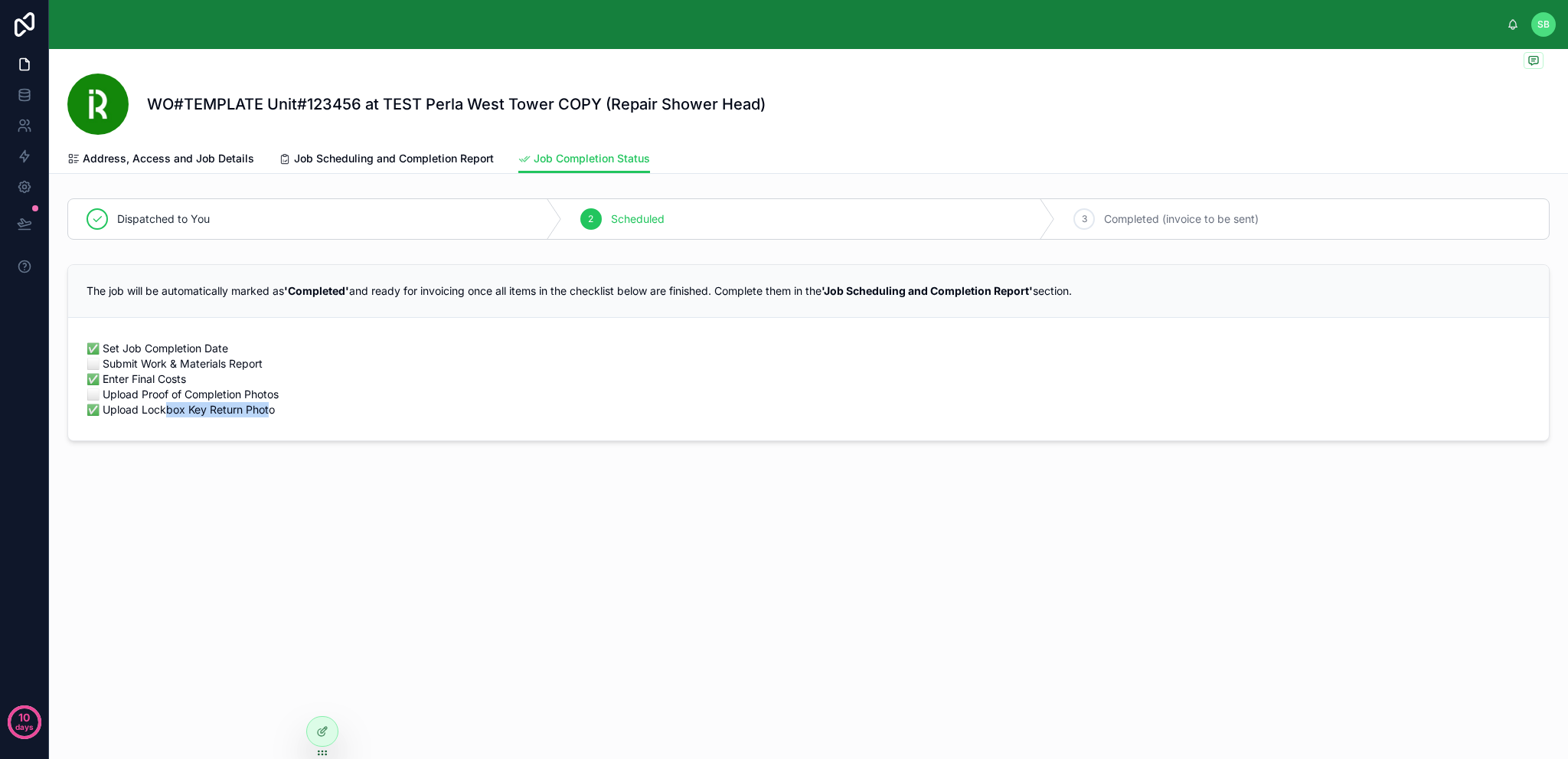 drag, startPoint x: 159, startPoint y: 411, endPoint x: 264, endPoint y: 409, distance: 105.01905 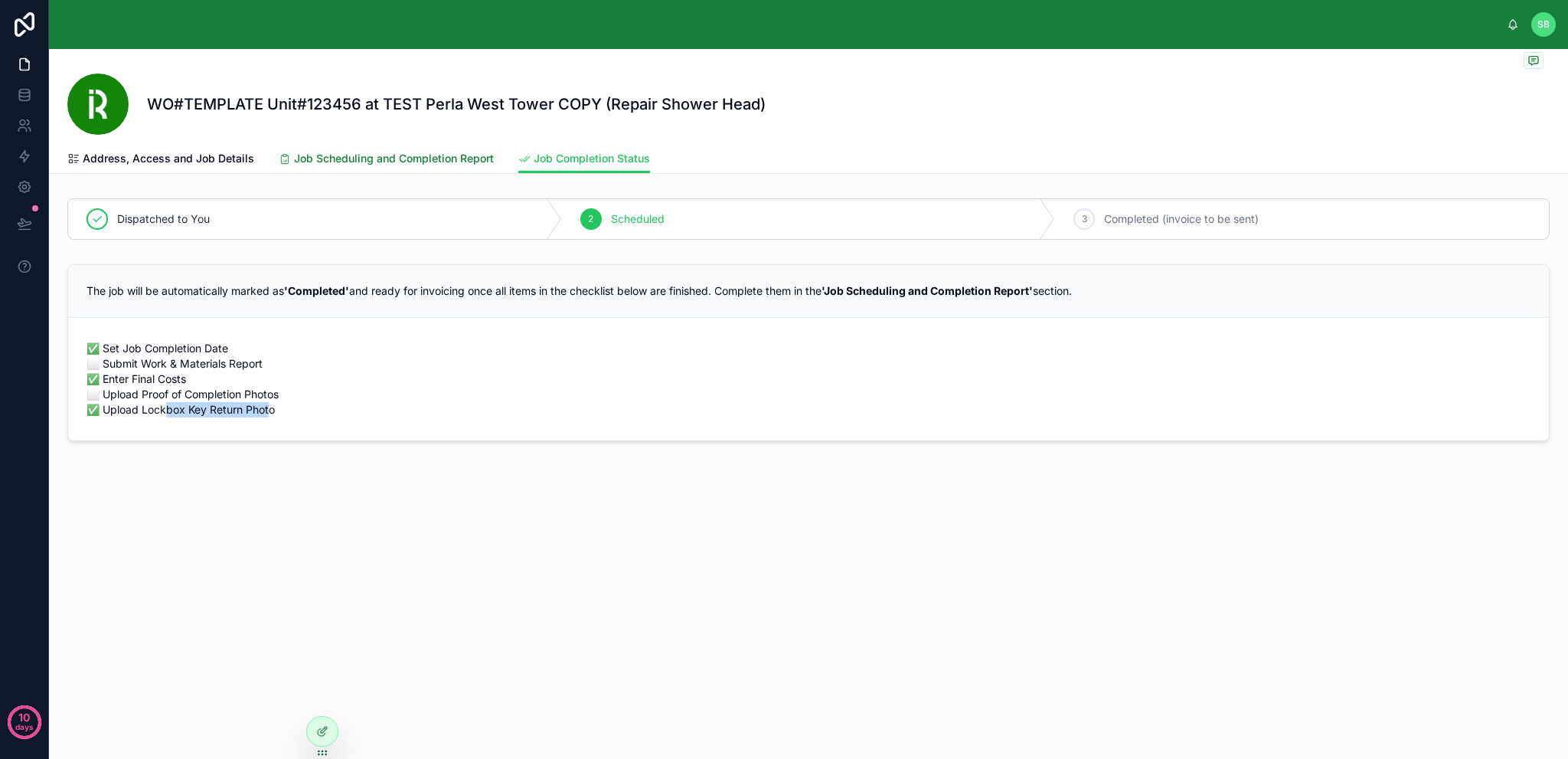 click on "Job Scheduling and Completion Report" at bounding box center [394, 159] 